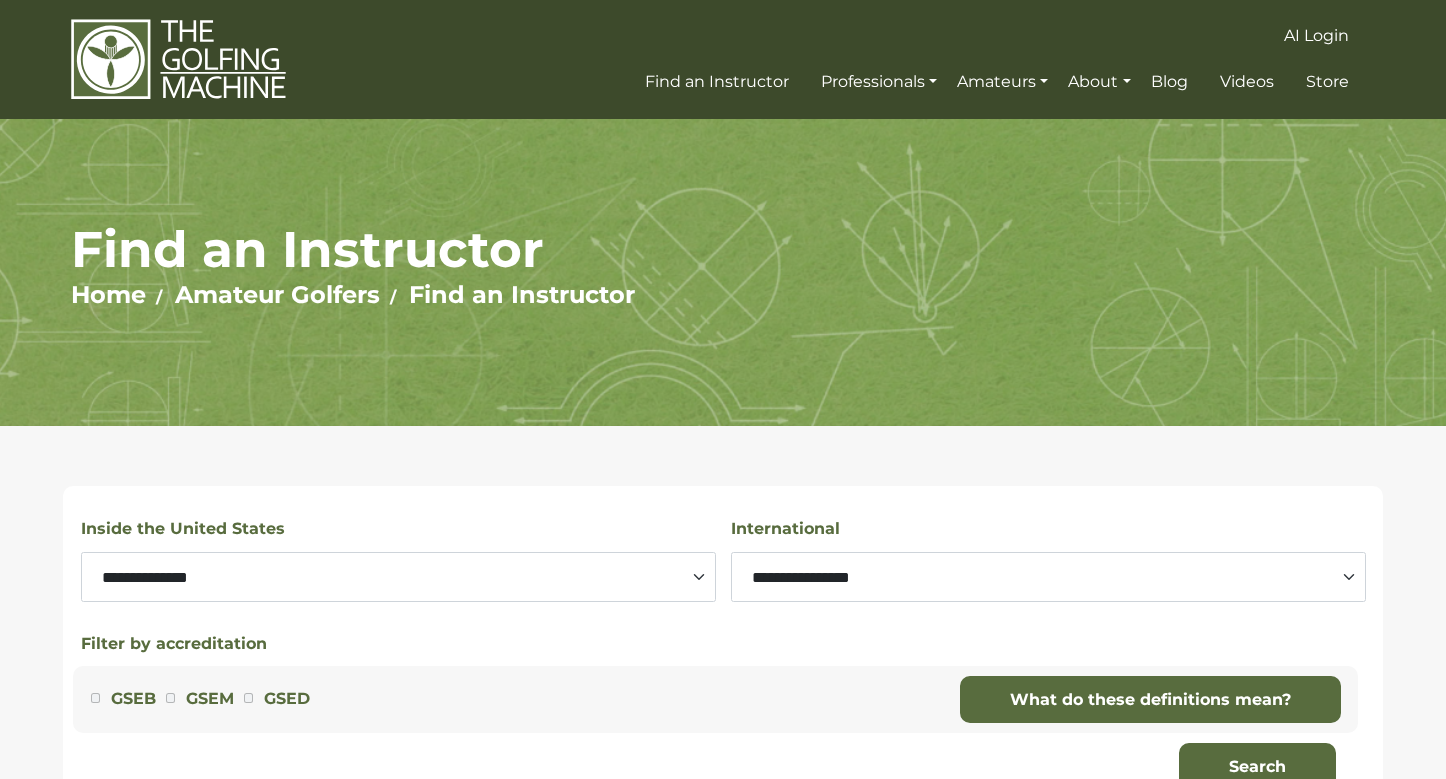 scroll, scrollTop: 0, scrollLeft: 0, axis: both 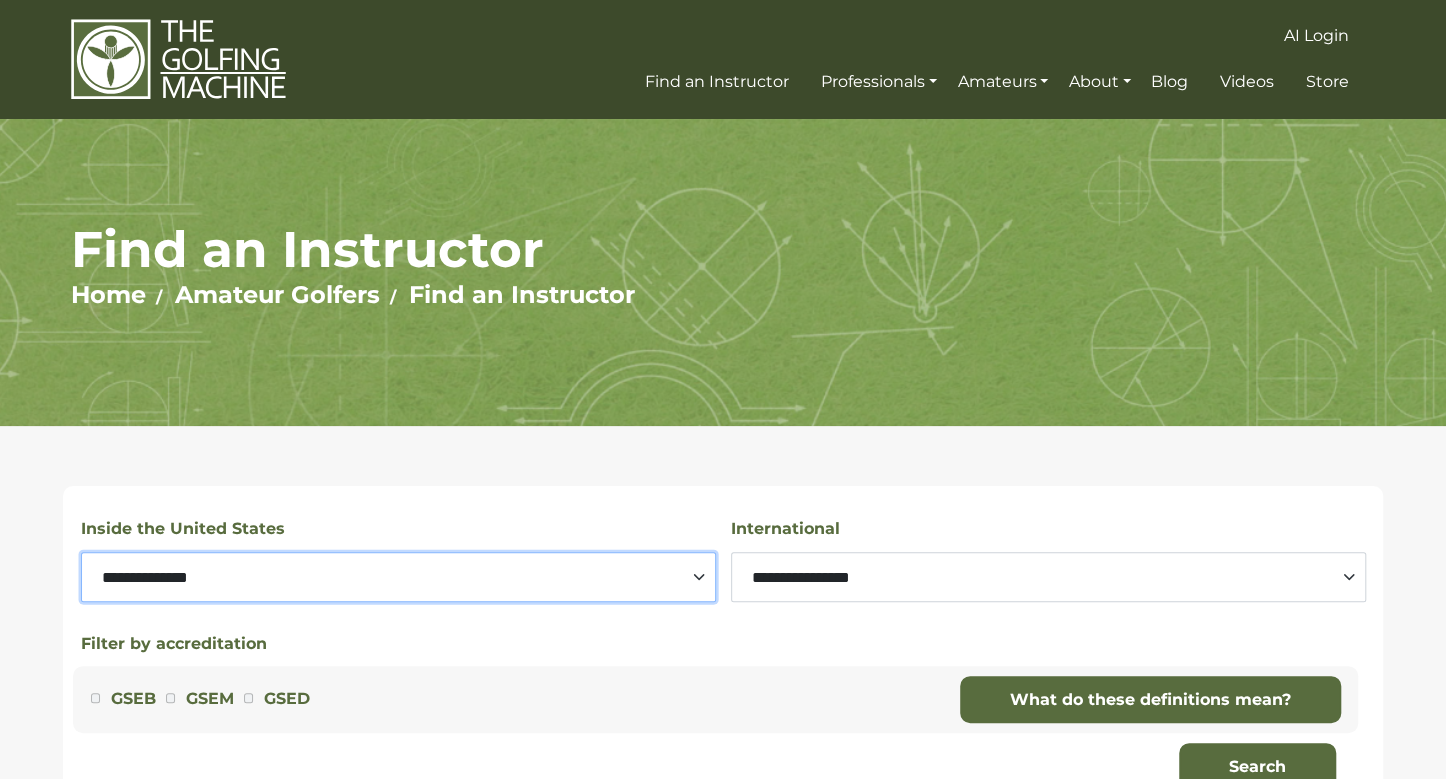 click on "**********" at bounding box center (398, 577) 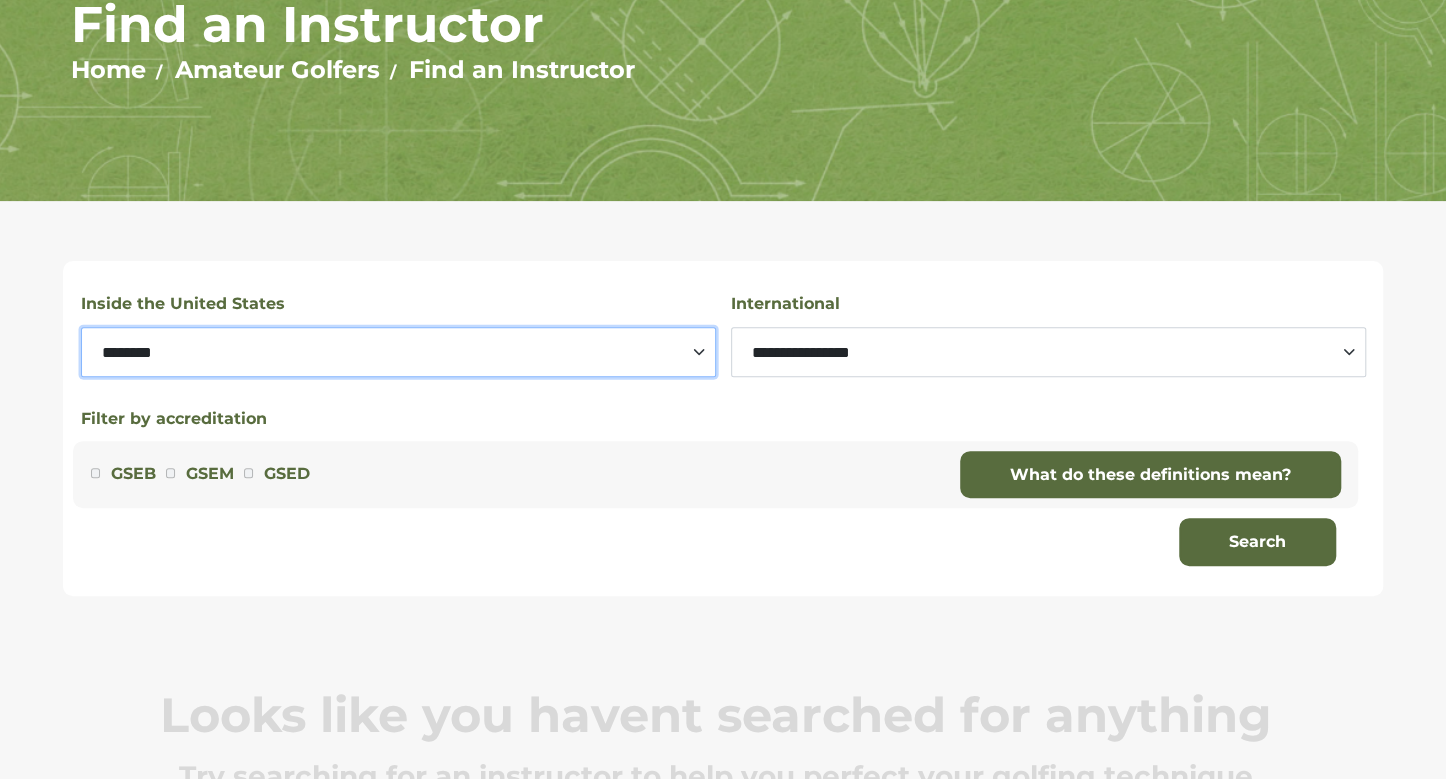 scroll, scrollTop: 229, scrollLeft: 0, axis: vertical 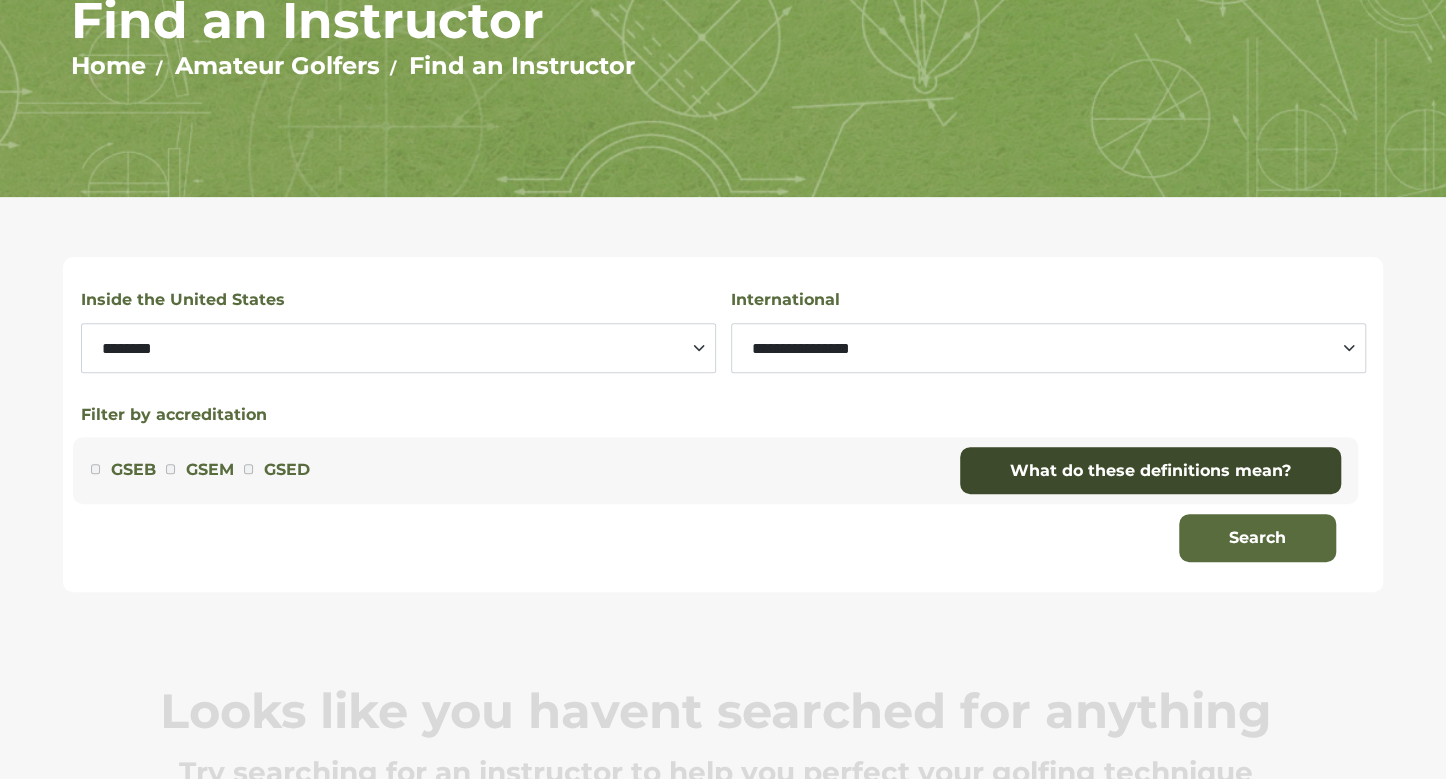 click on "What do these definitions mean?" at bounding box center (1150, 471) 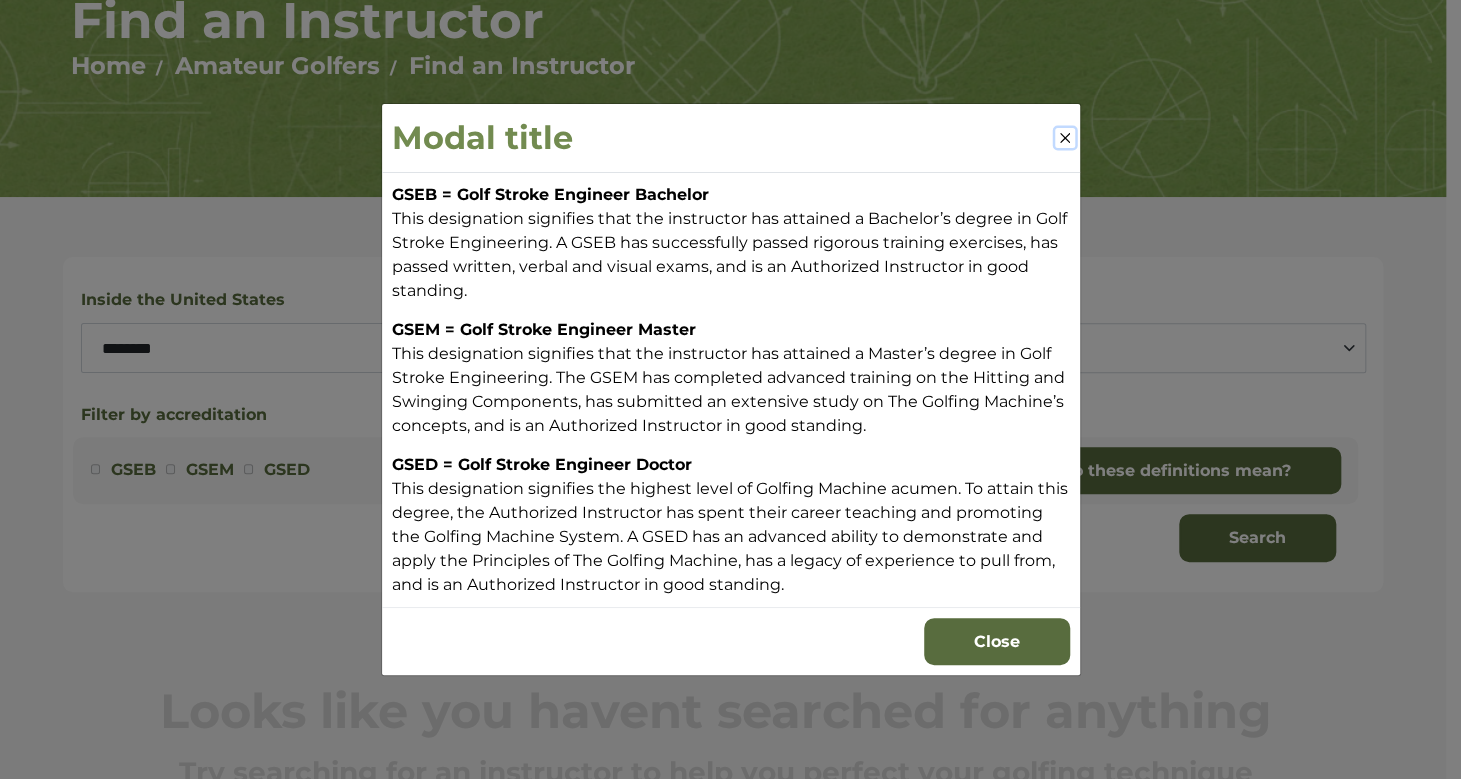 click at bounding box center (1065, 138) 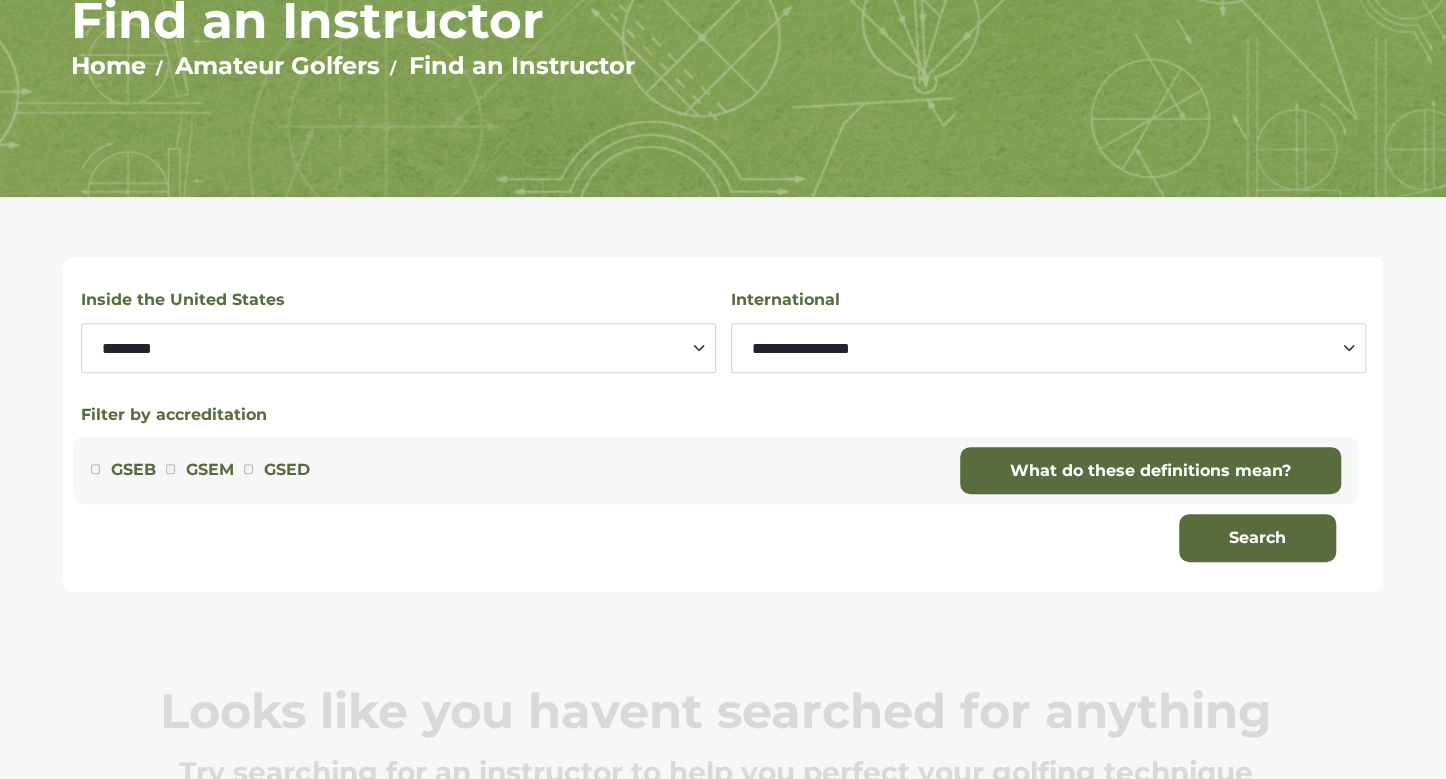 click on "GSED" at bounding box center [287, 470] 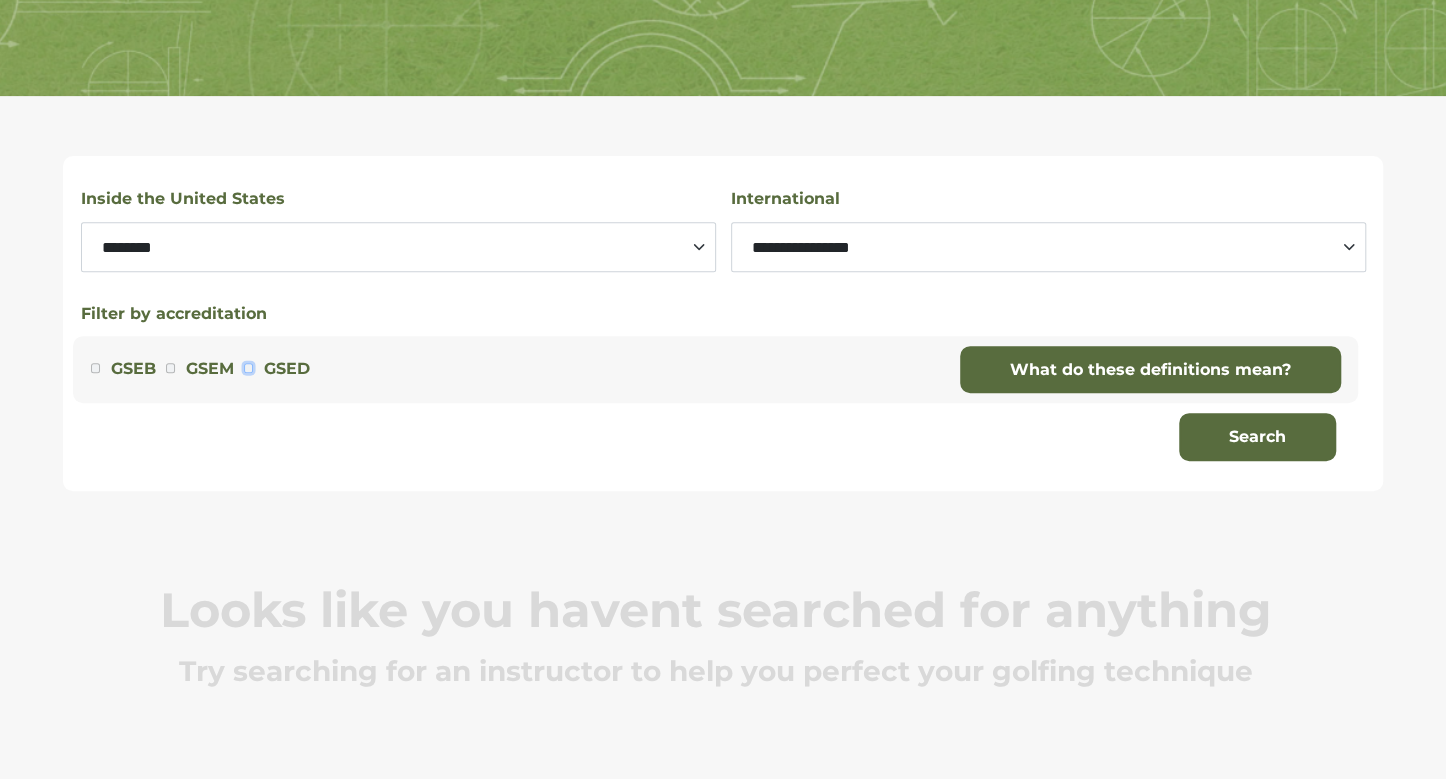 scroll, scrollTop: 342, scrollLeft: 0, axis: vertical 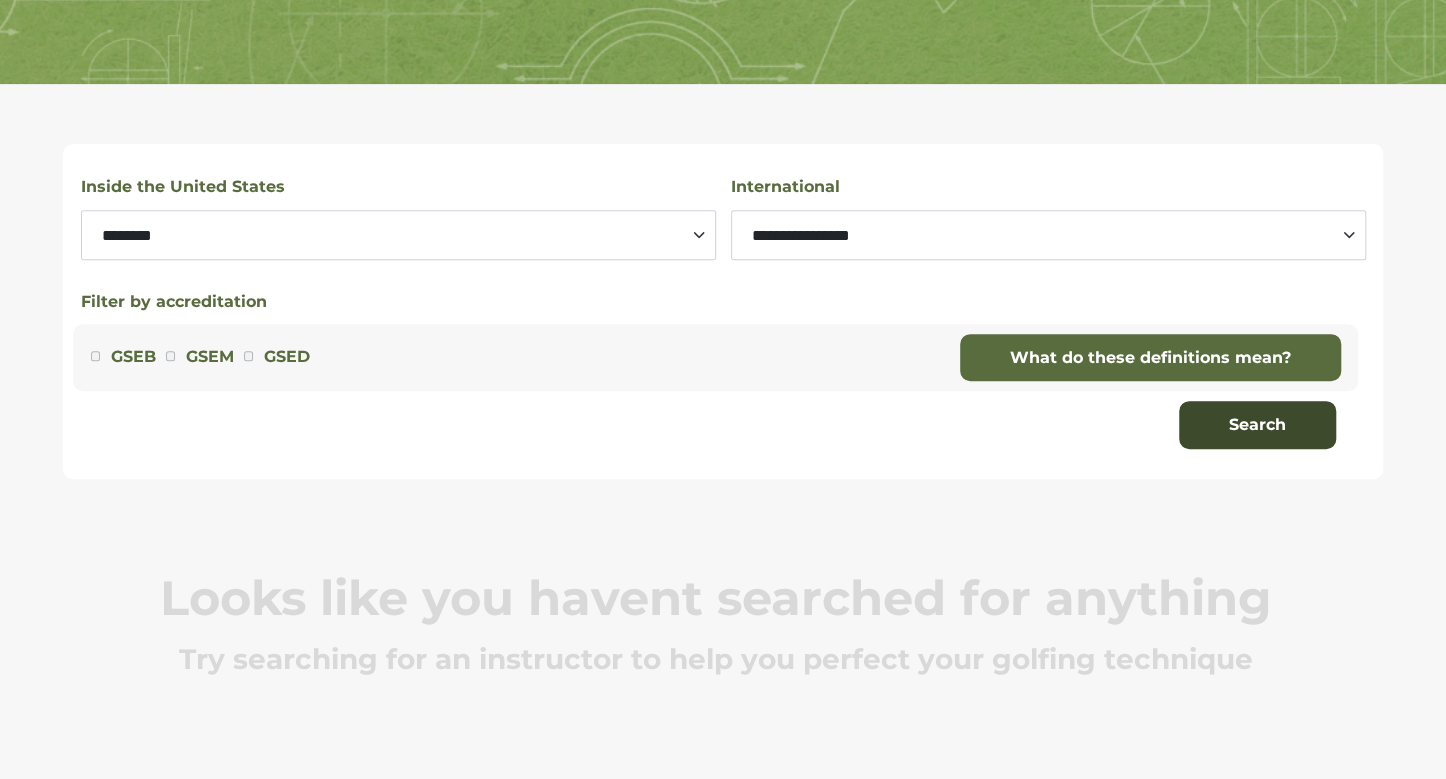 click on "Search" at bounding box center [1257, 425] 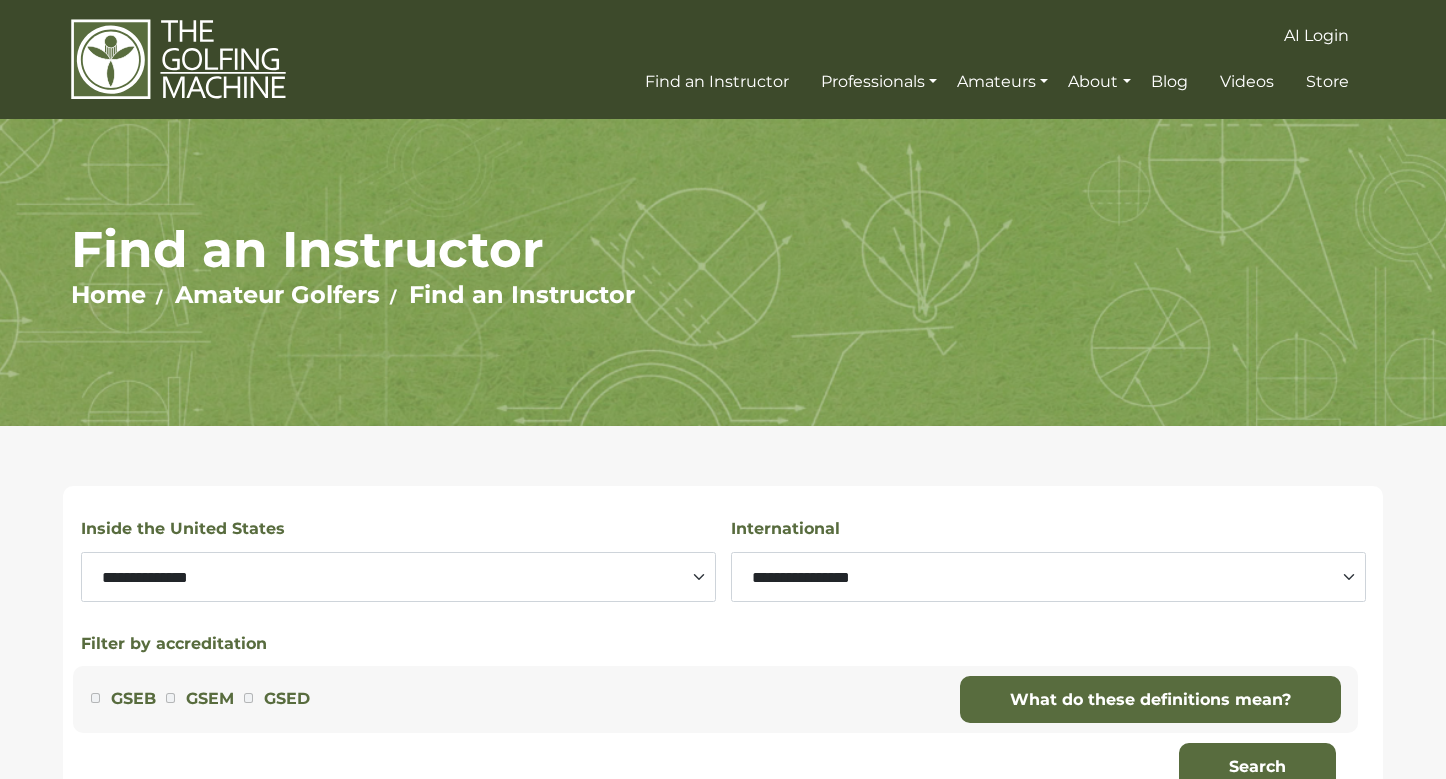 scroll, scrollTop: 0, scrollLeft: 0, axis: both 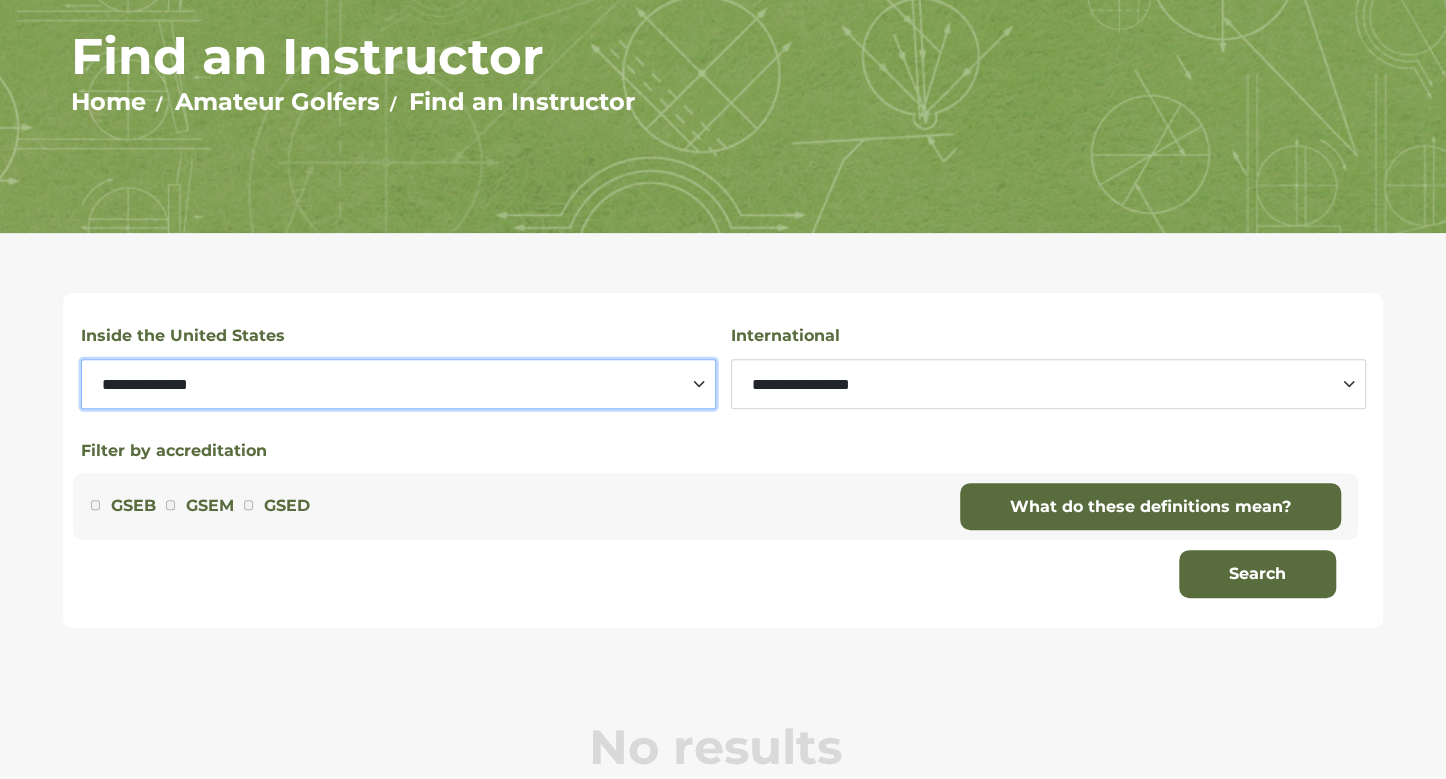 click on "**********" at bounding box center [398, 384] 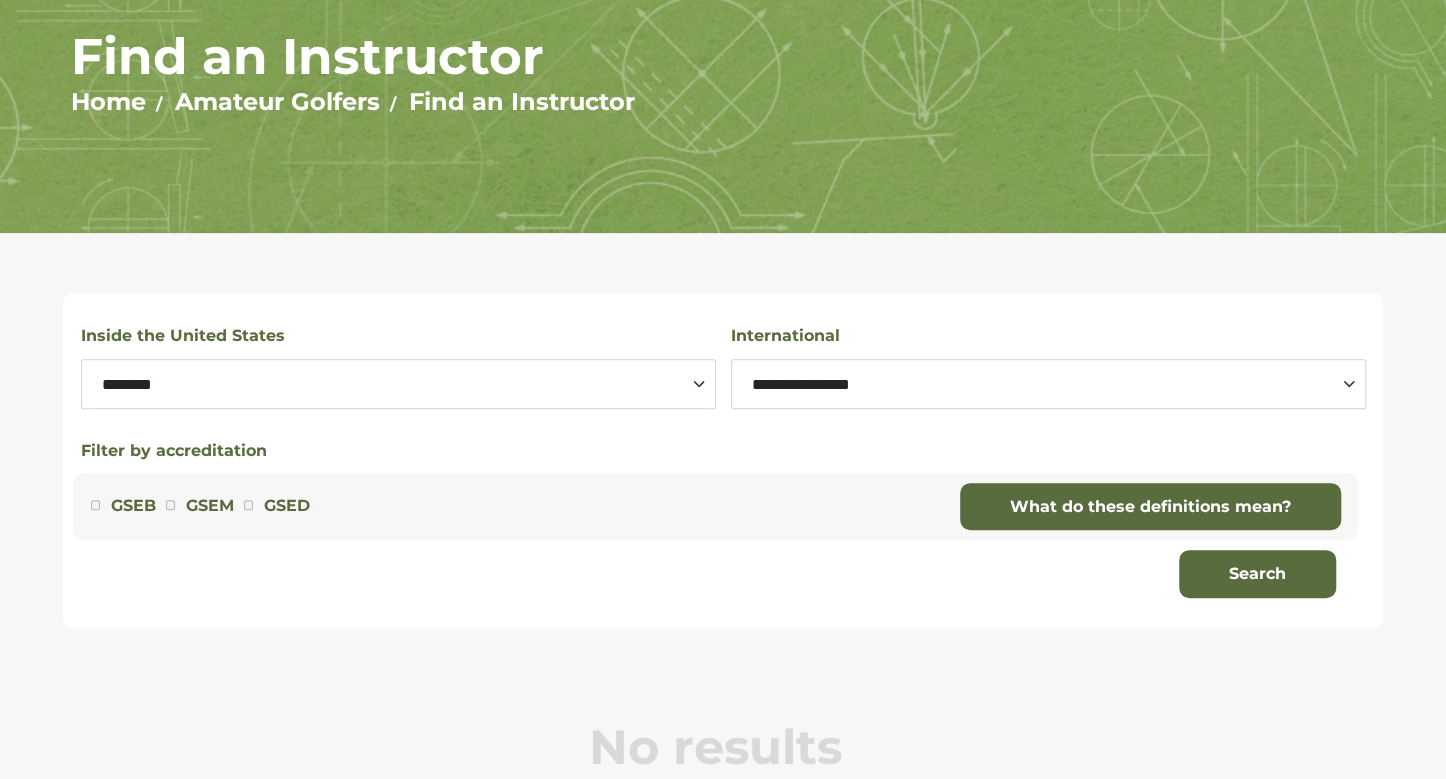 click on "GSED" at bounding box center [287, 506] 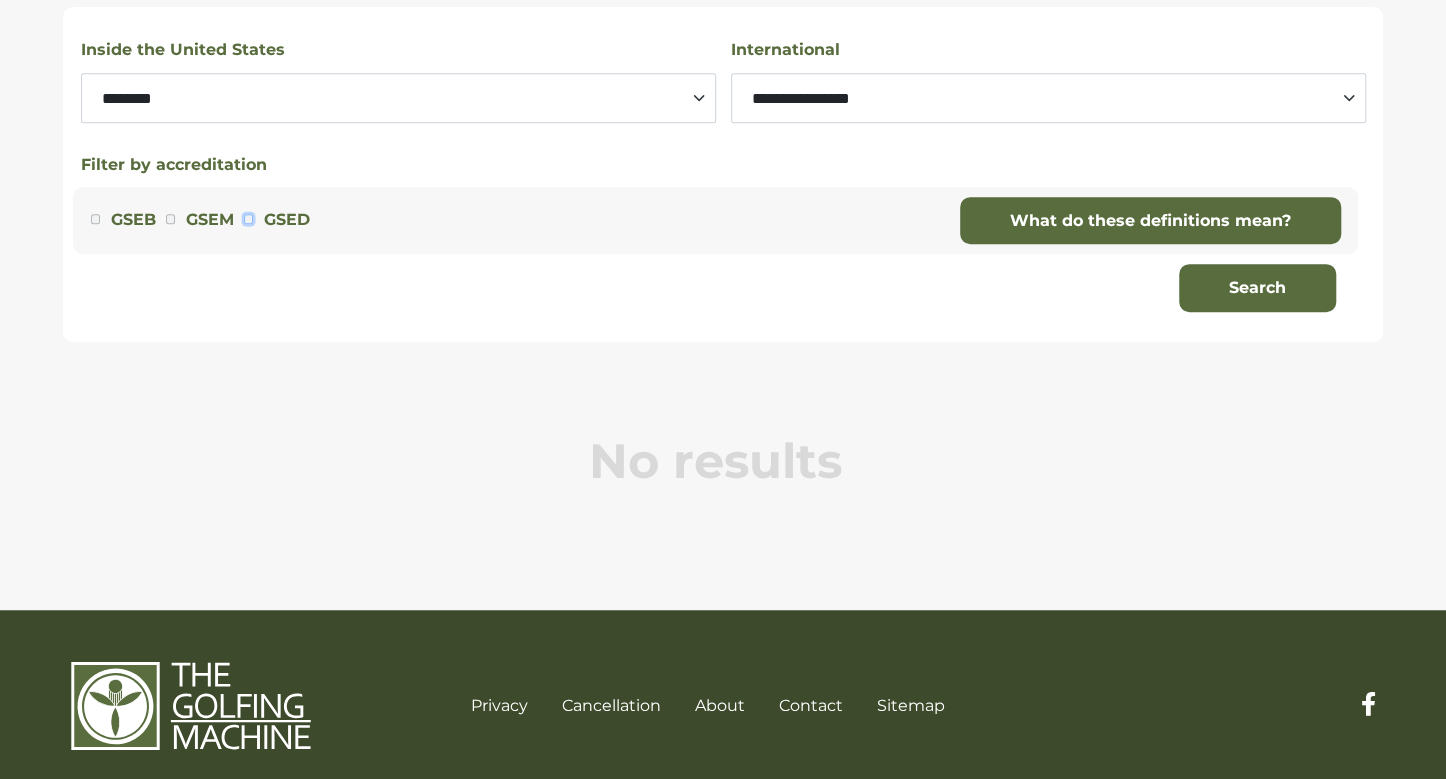 scroll, scrollTop: 500, scrollLeft: 0, axis: vertical 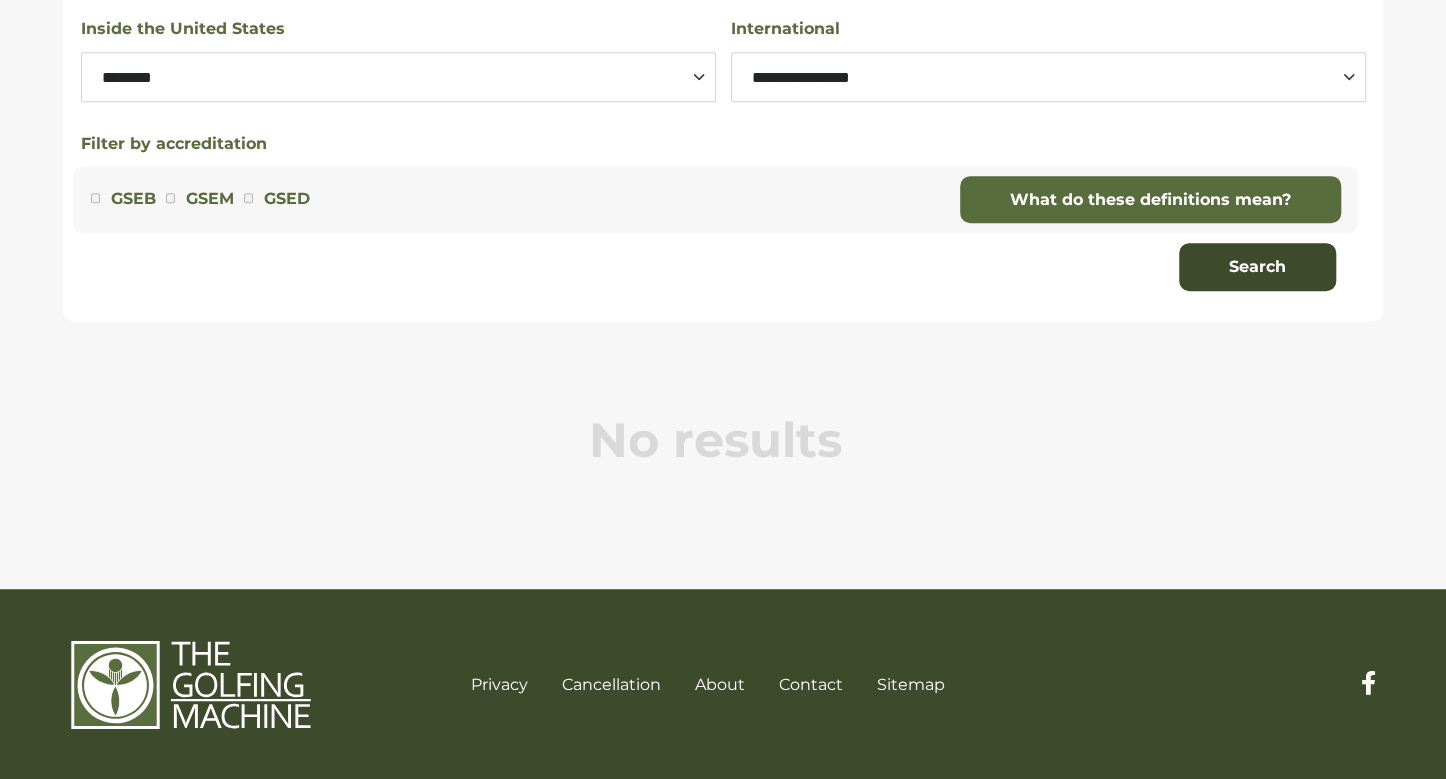 click on "Search" at bounding box center (1257, 267) 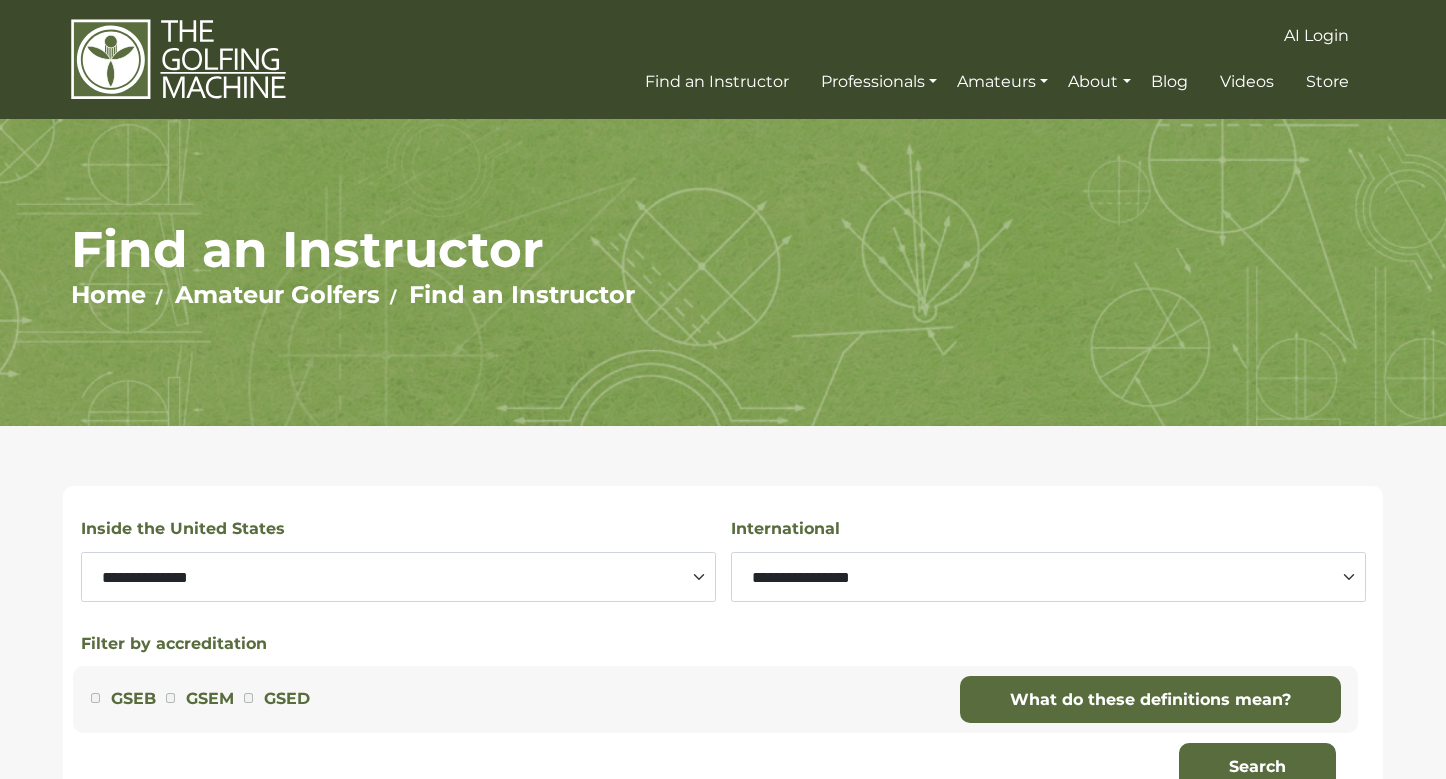 scroll, scrollTop: 0, scrollLeft: 0, axis: both 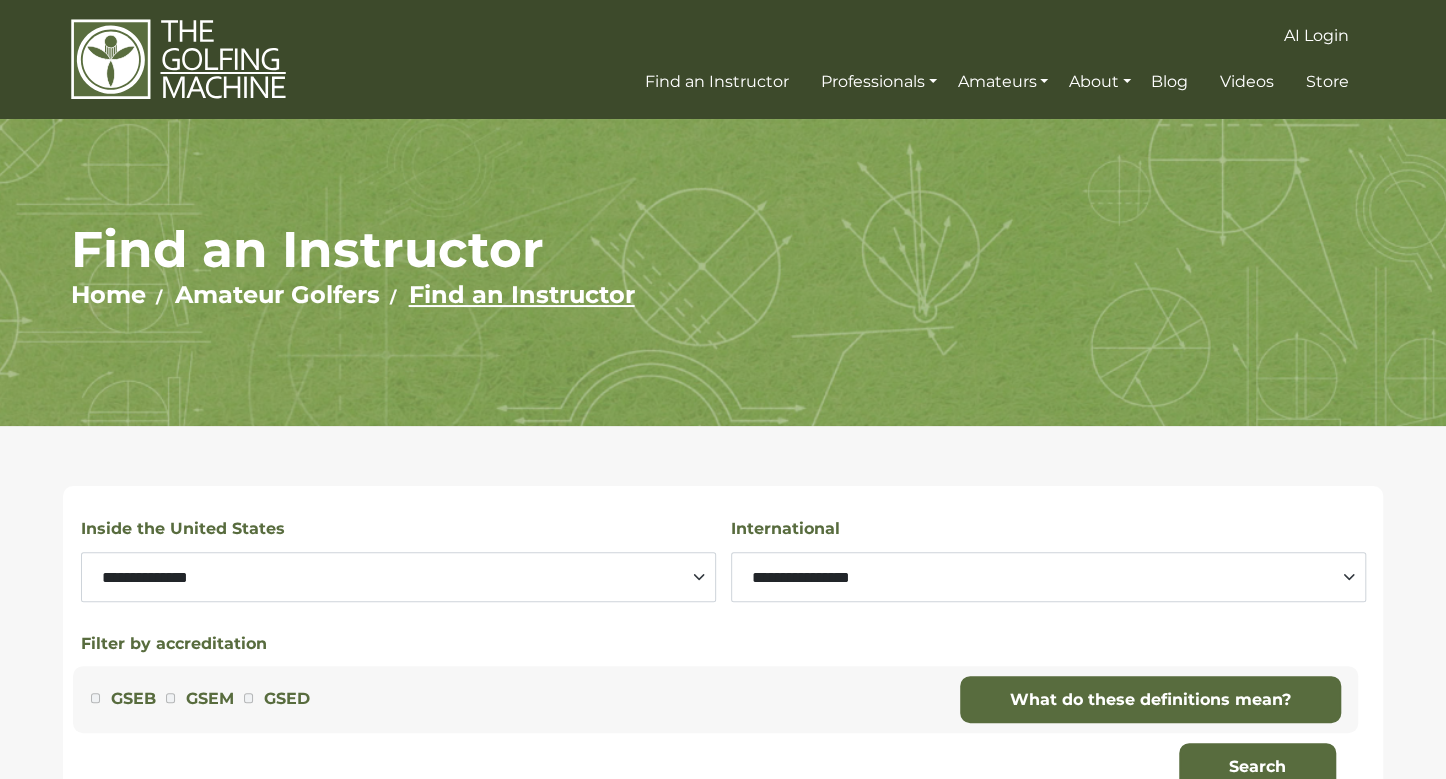 click on "Find an Instructor" at bounding box center (522, 294) 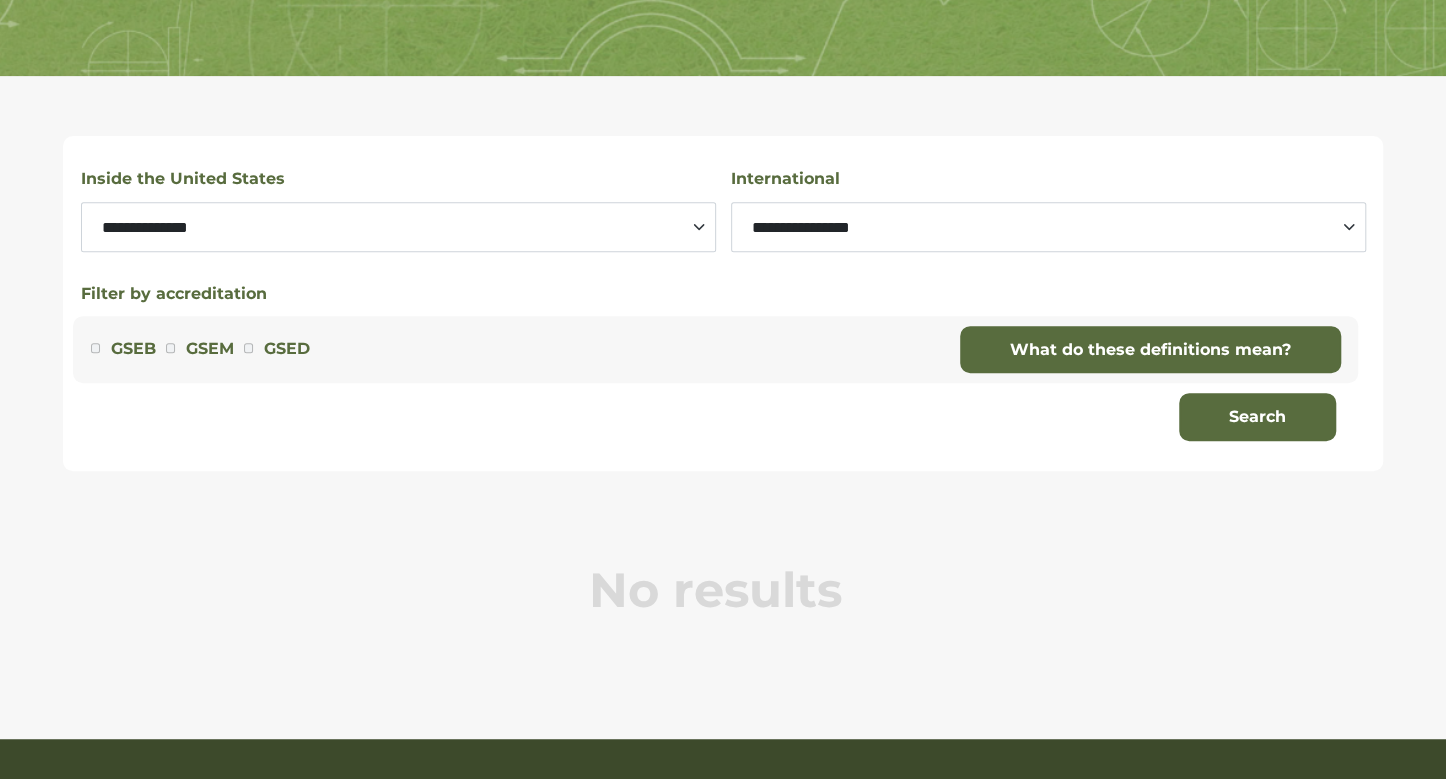 scroll, scrollTop: 0, scrollLeft: 0, axis: both 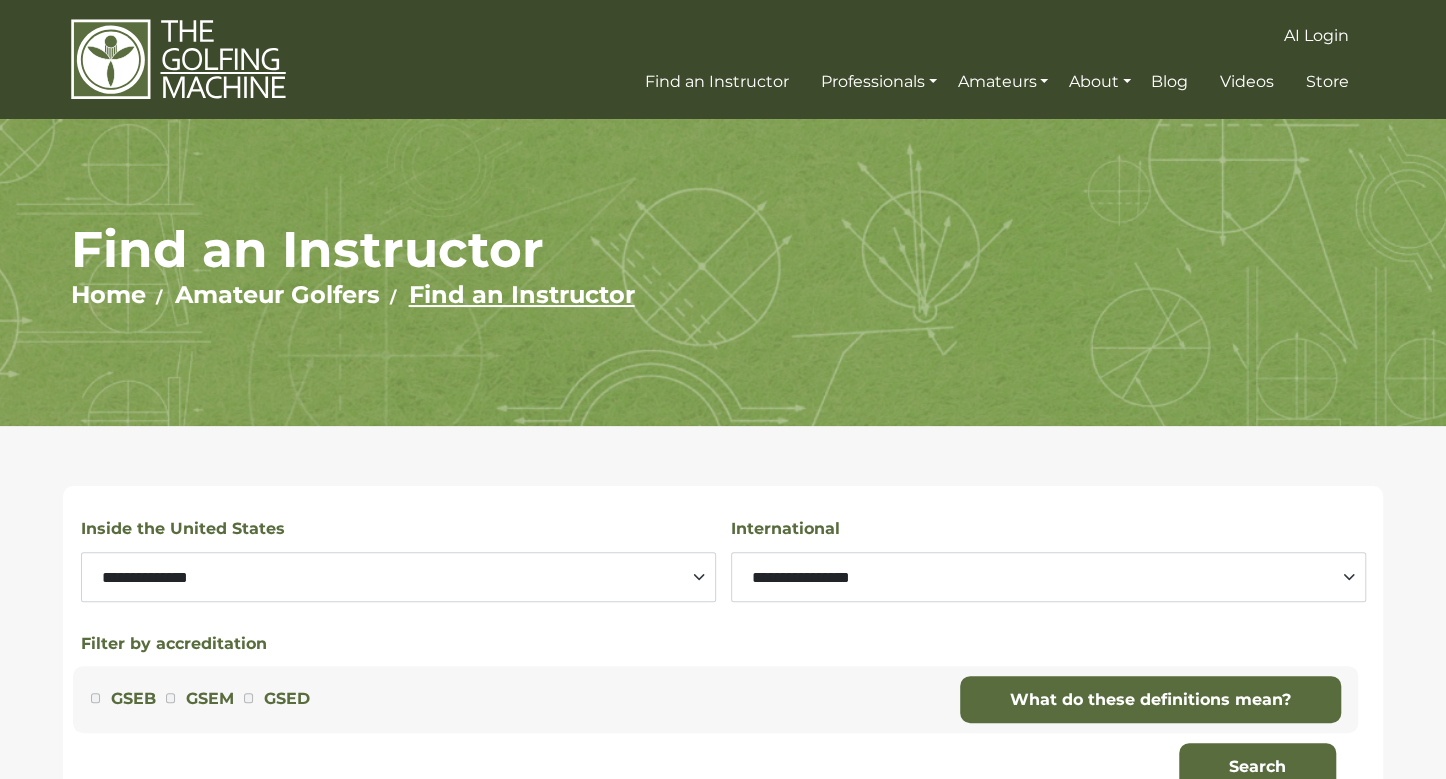 click on "Find an Instructor" at bounding box center [522, 294] 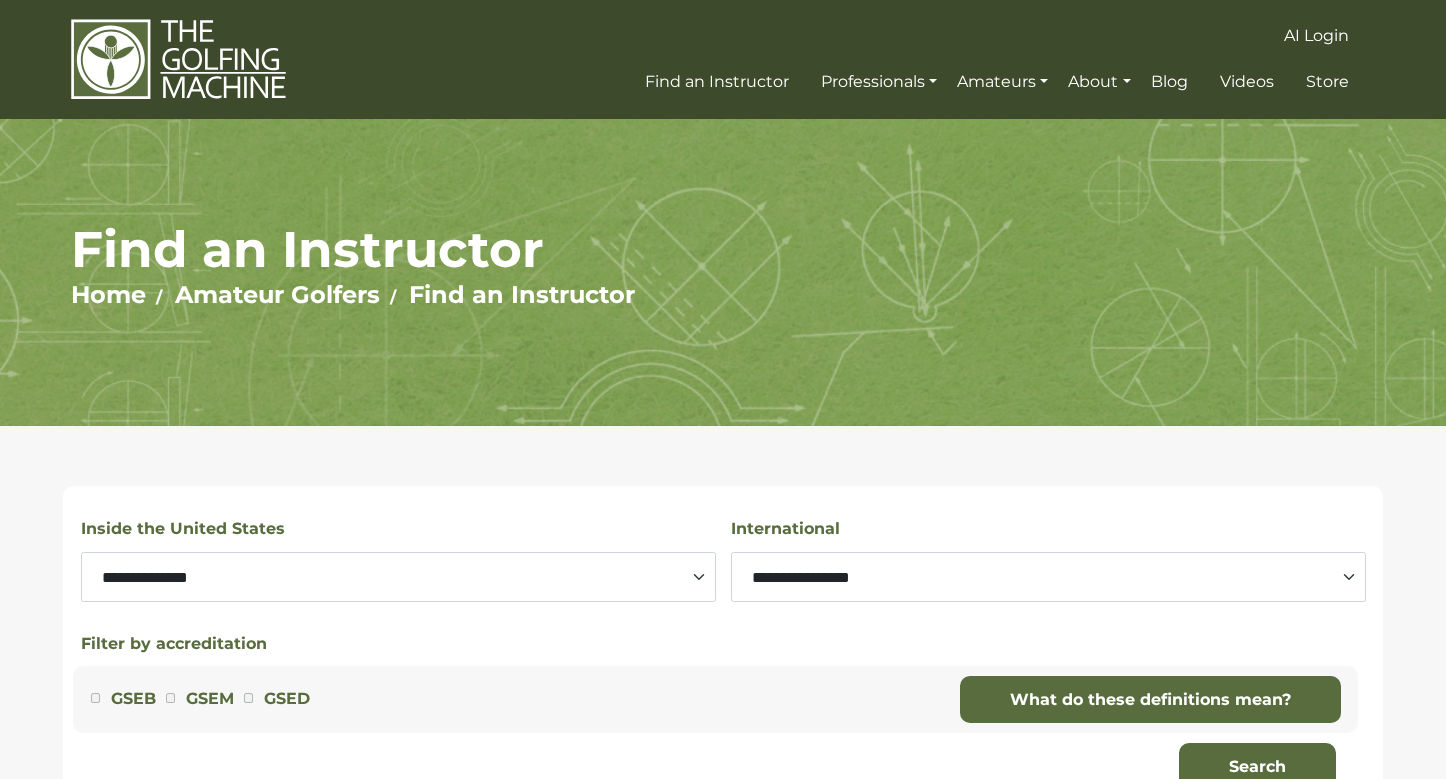 scroll, scrollTop: 0, scrollLeft: 0, axis: both 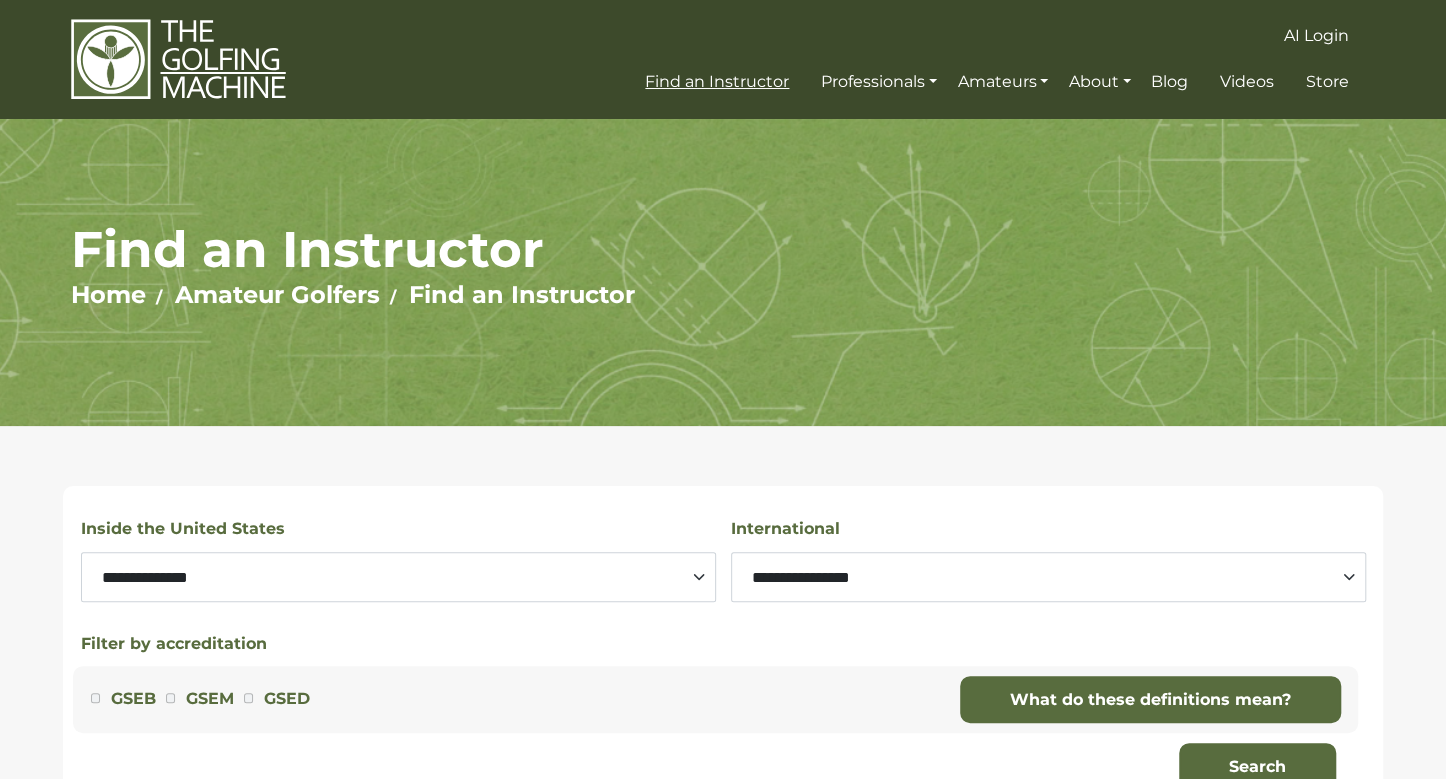 click on "Find an Instructor" at bounding box center (717, 81) 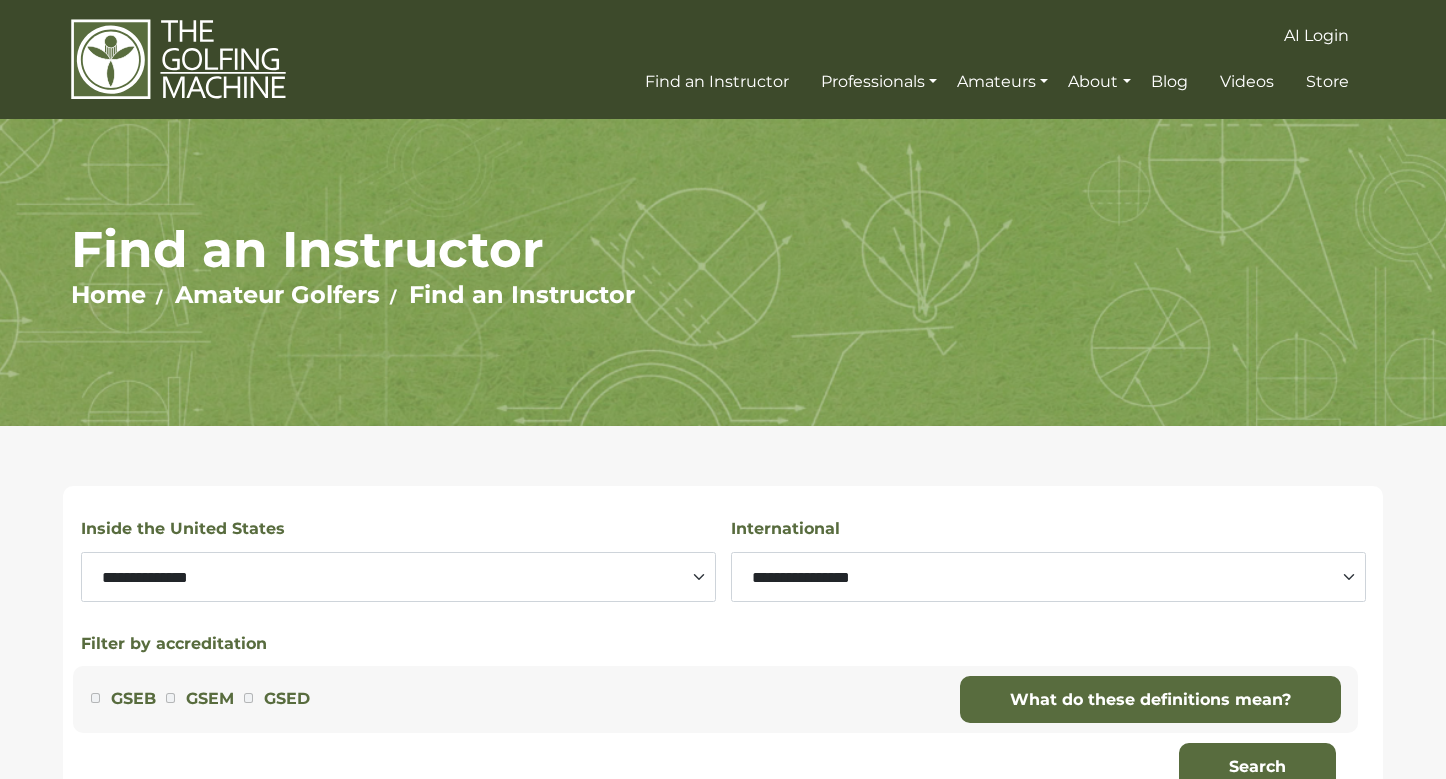 scroll, scrollTop: 0, scrollLeft: 0, axis: both 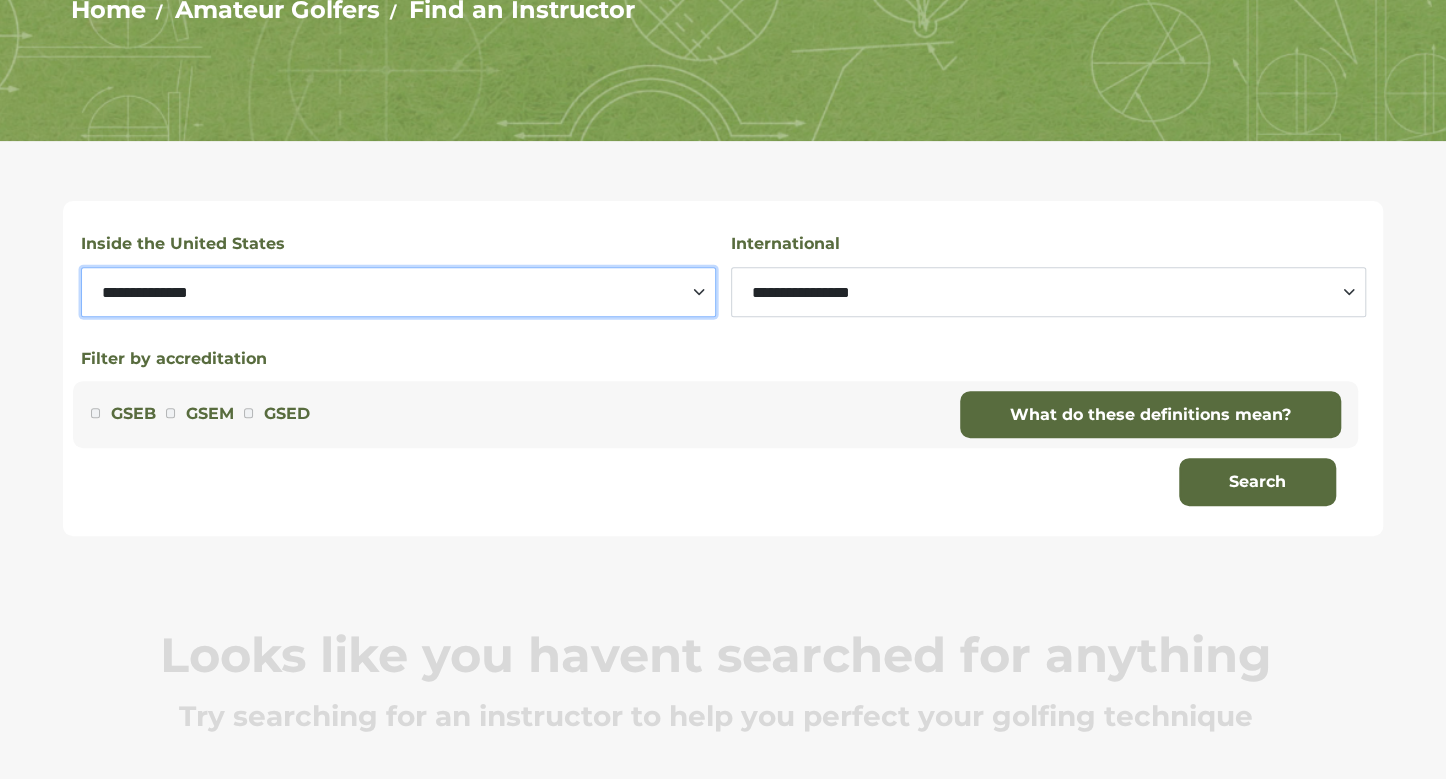 click on "**********" at bounding box center (398, 292) 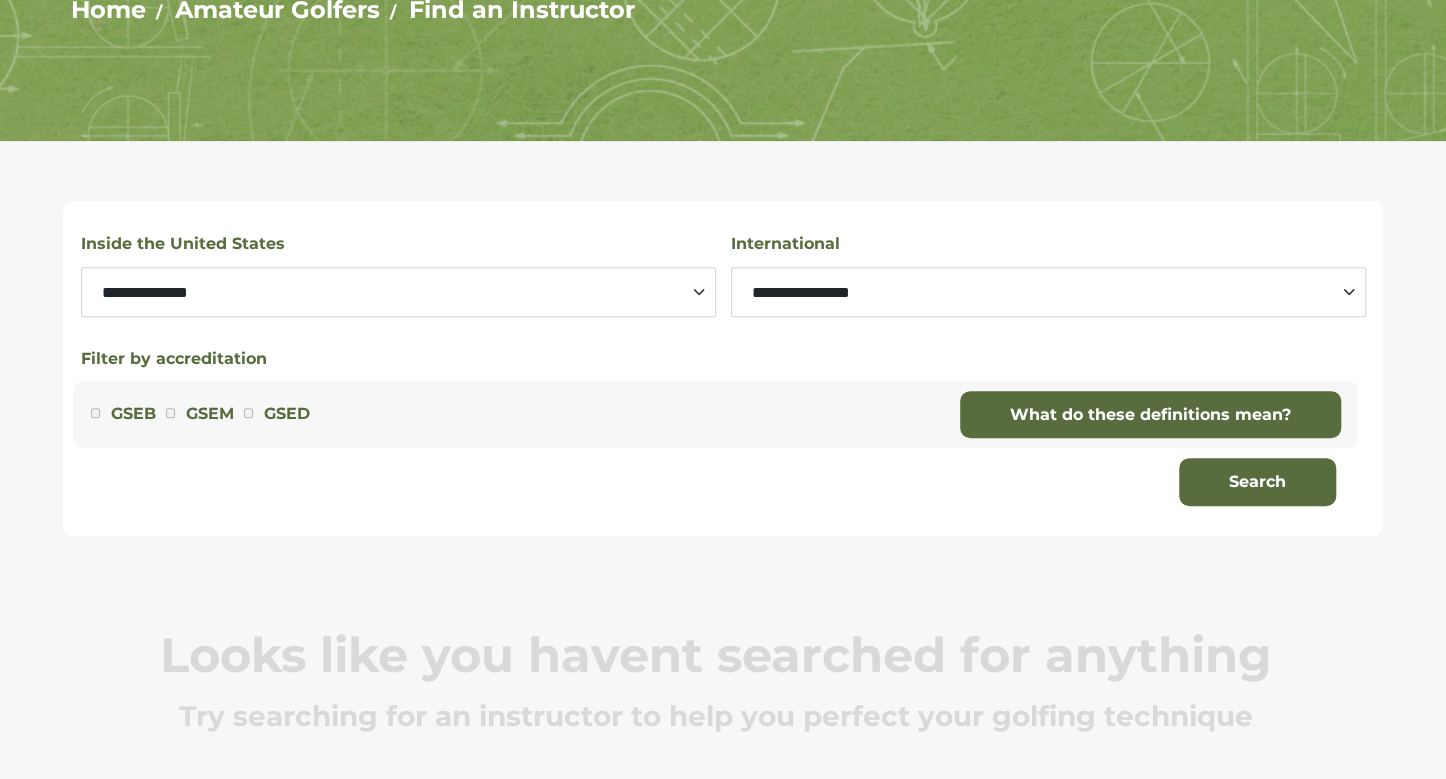 click on "GSED" at bounding box center (287, 414) 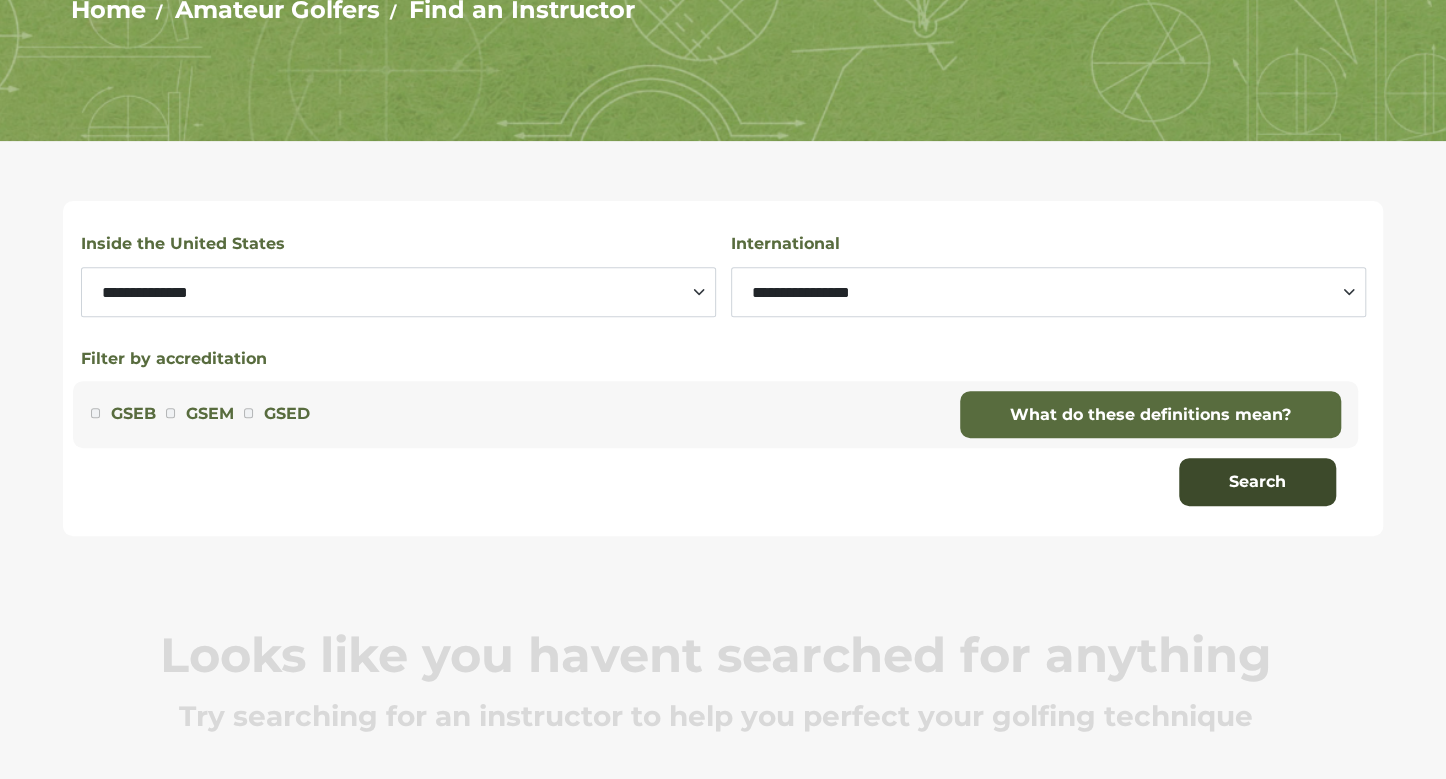 click on "Search" at bounding box center [1257, 482] 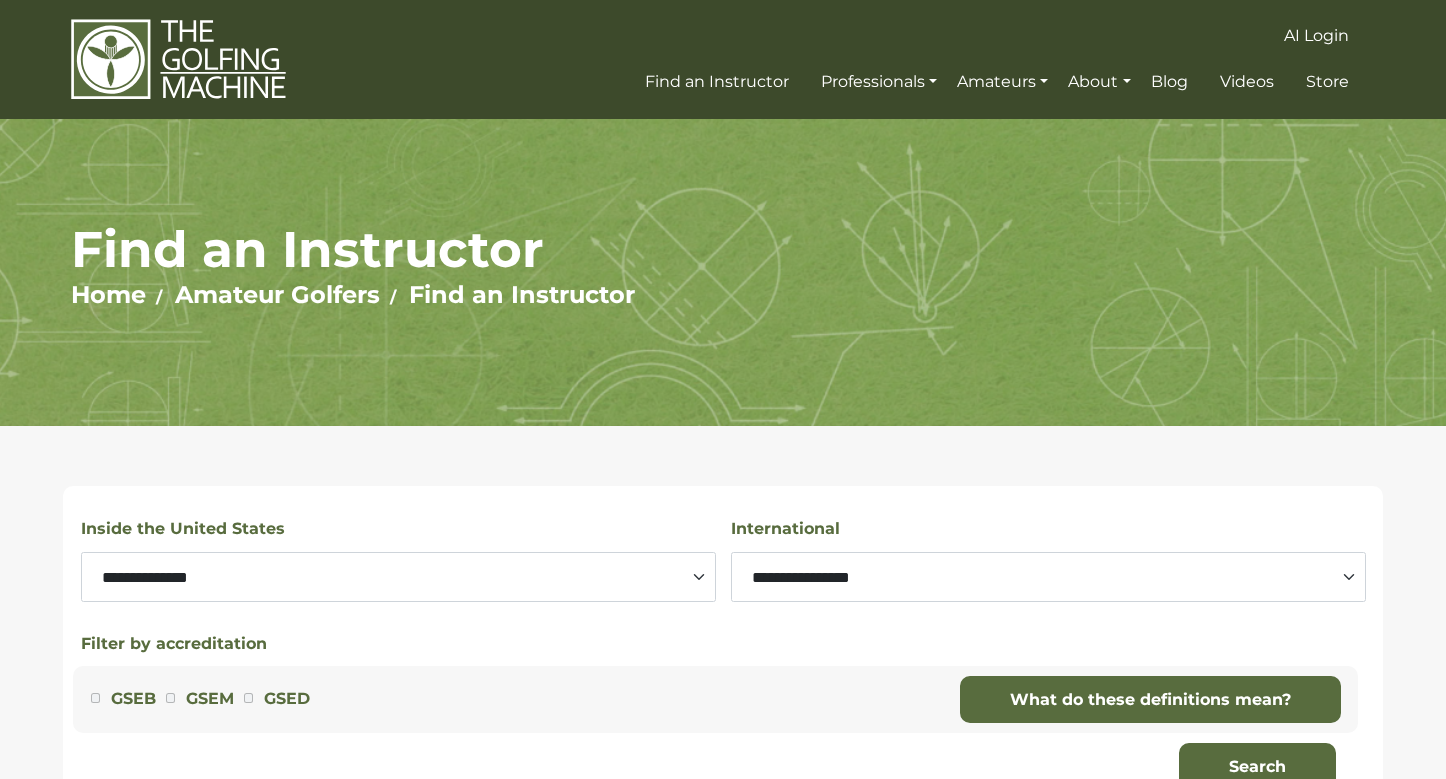 scroll, scrollTop: 0, scrollLeft: 0, axis: both 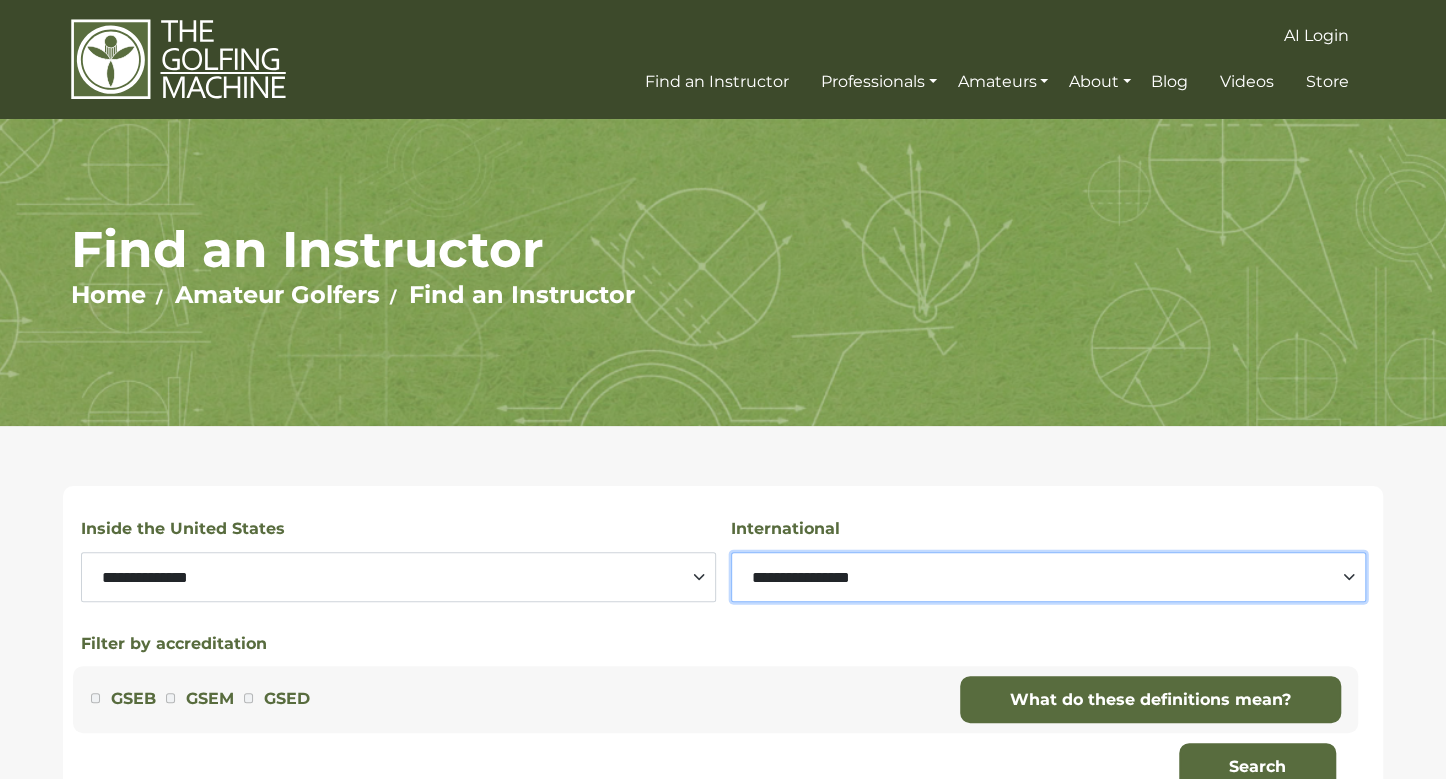 click on "**********" at bounding box center (1048, 577) 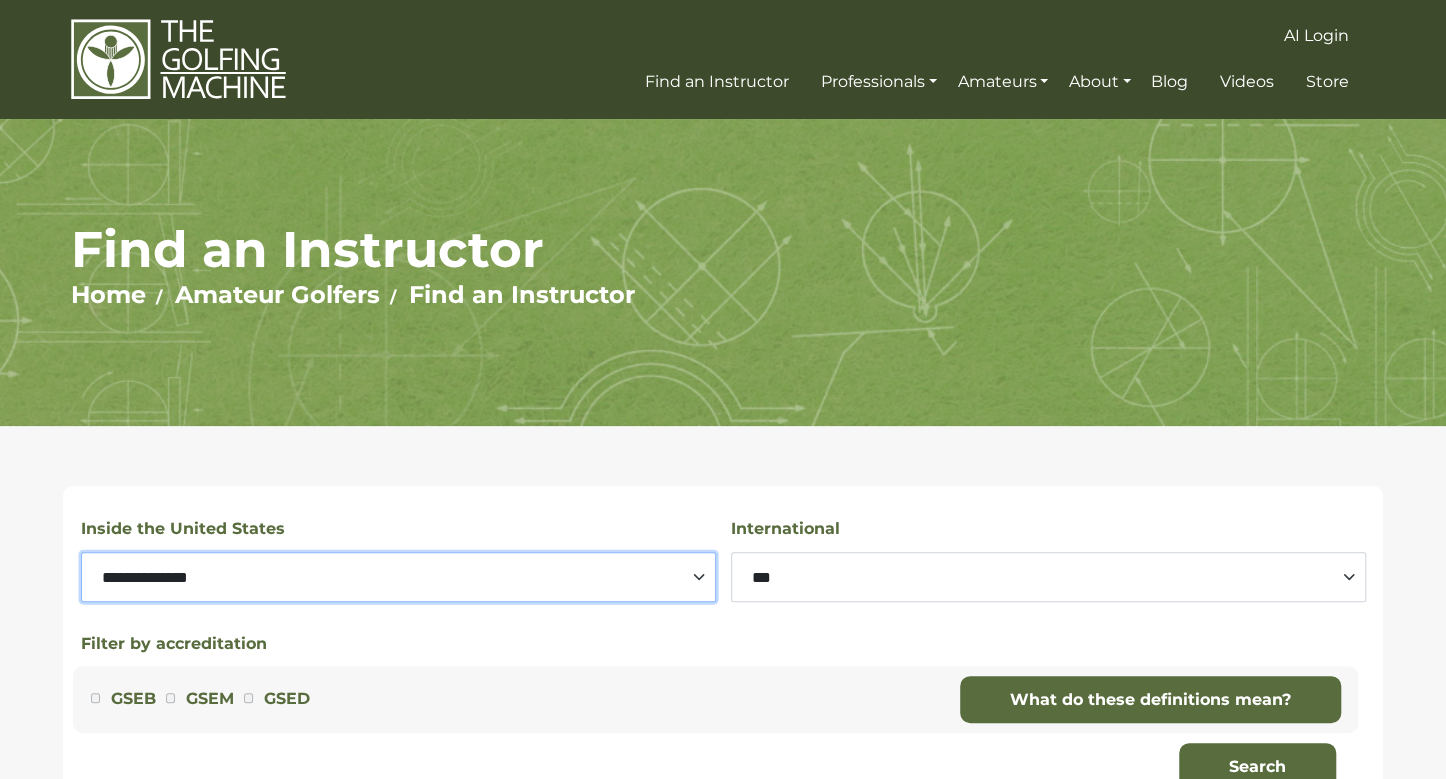 click on "**********" at bounding box center (398, 577) 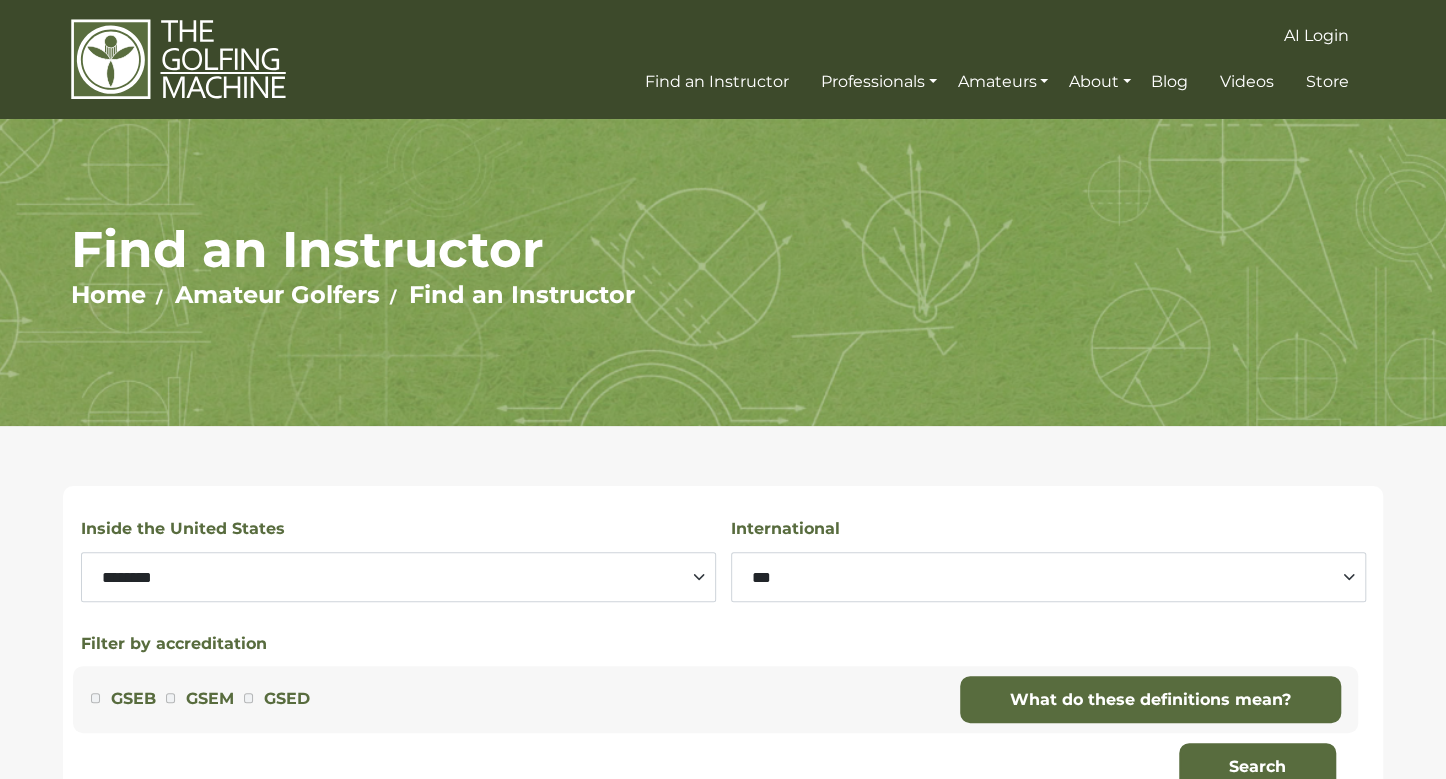 click on "GSED" at bounding box center (287, 699) 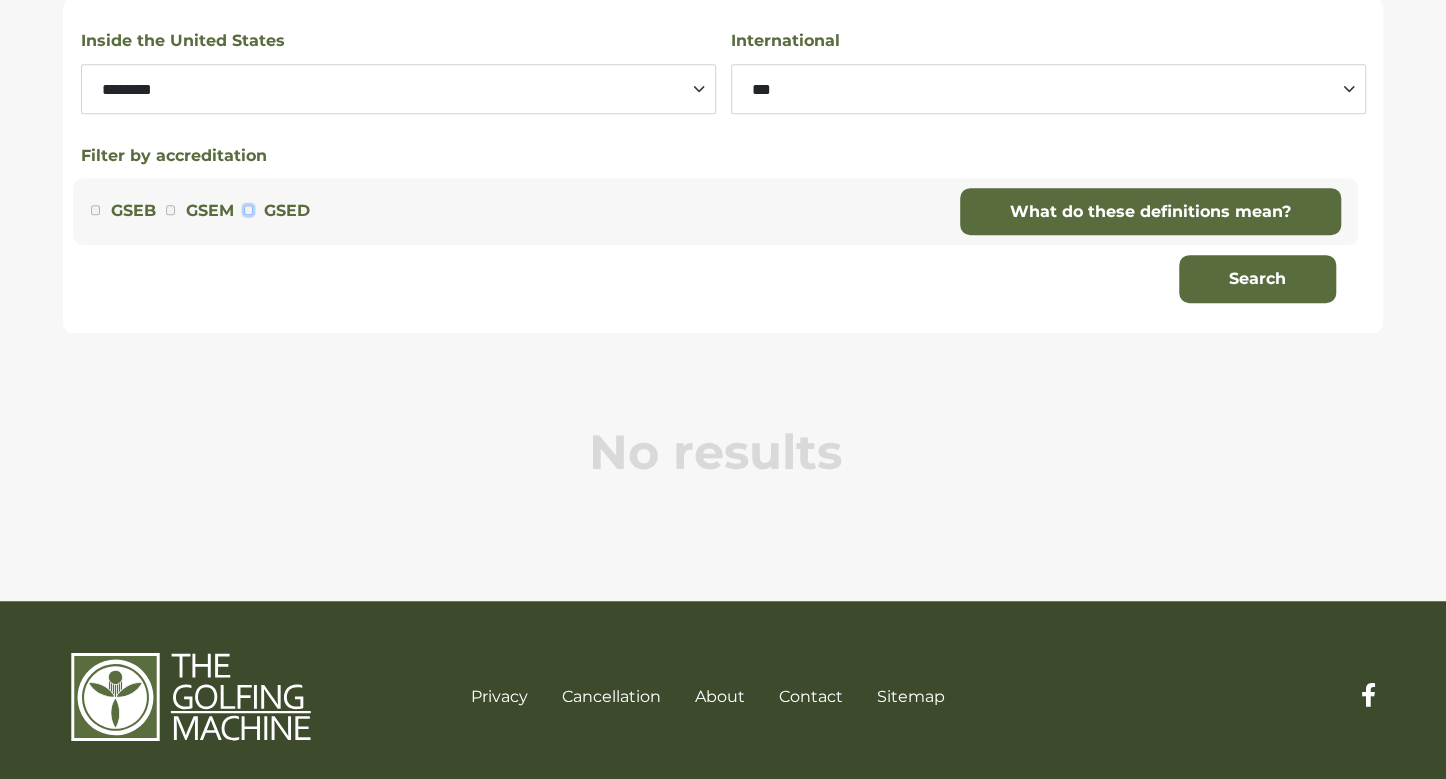 scroll, scrollTop: 497, scrollLeft: 0, axis: vertical 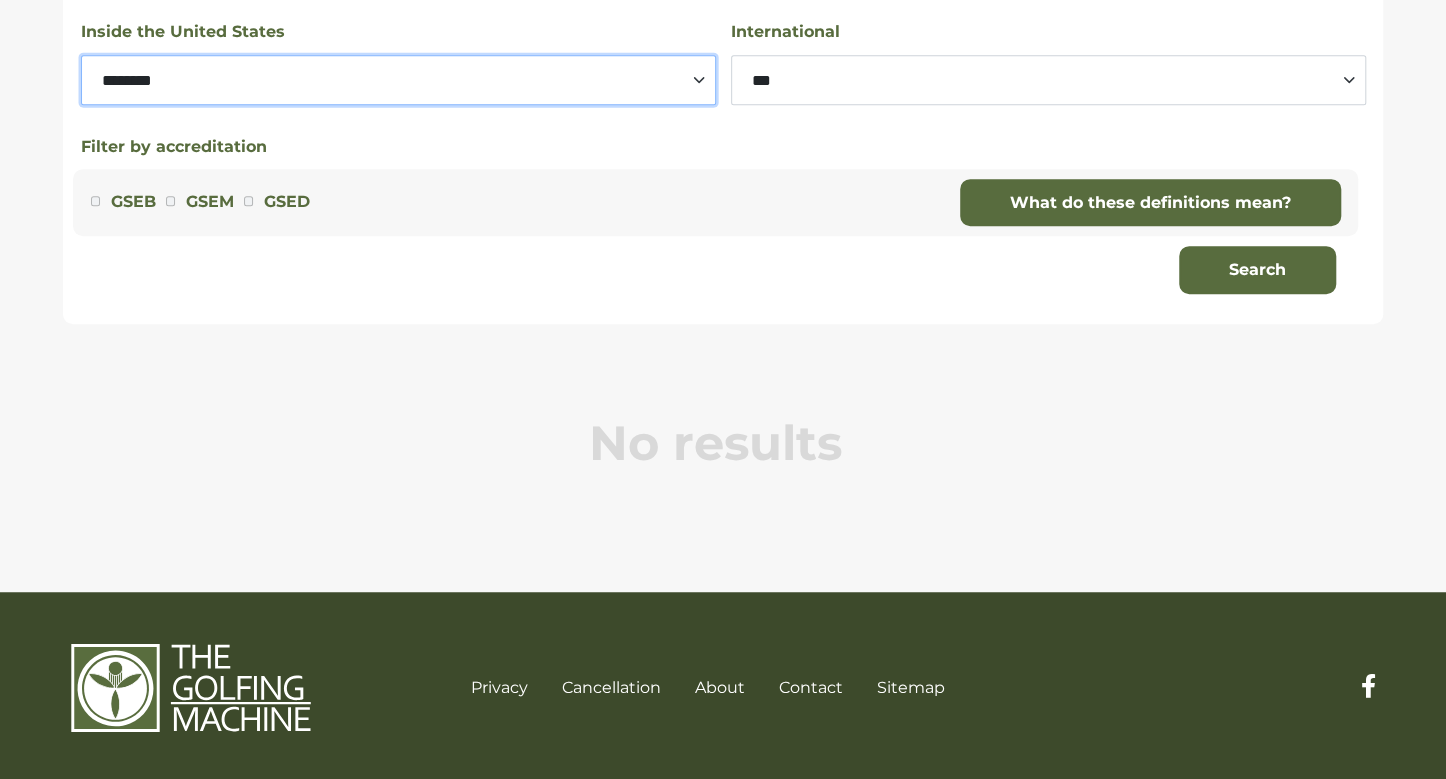 click on "**********" at bounding box center (398, 80) 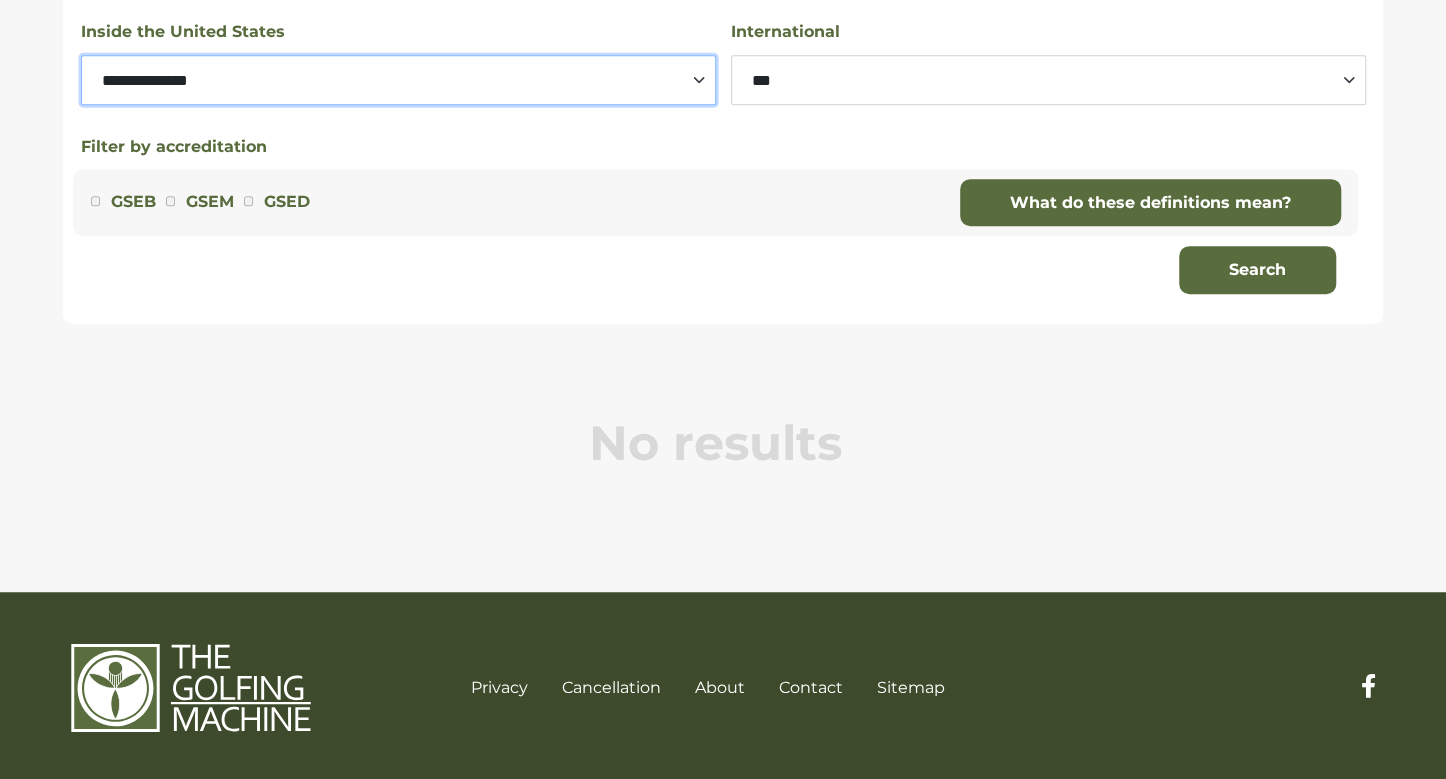 click on "**********" at bounding box center (398, 80) 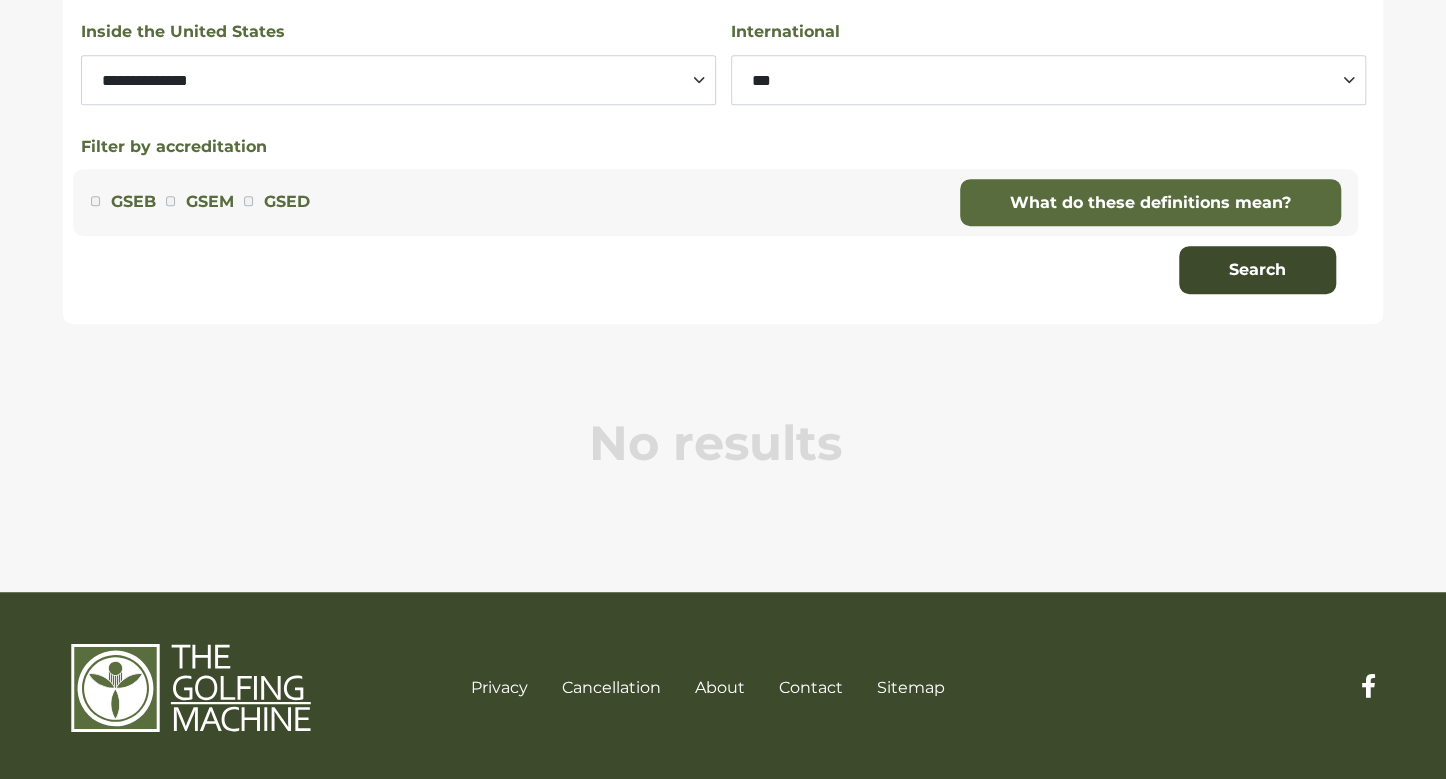 click on "Search" at bounding box center [1257, 270] 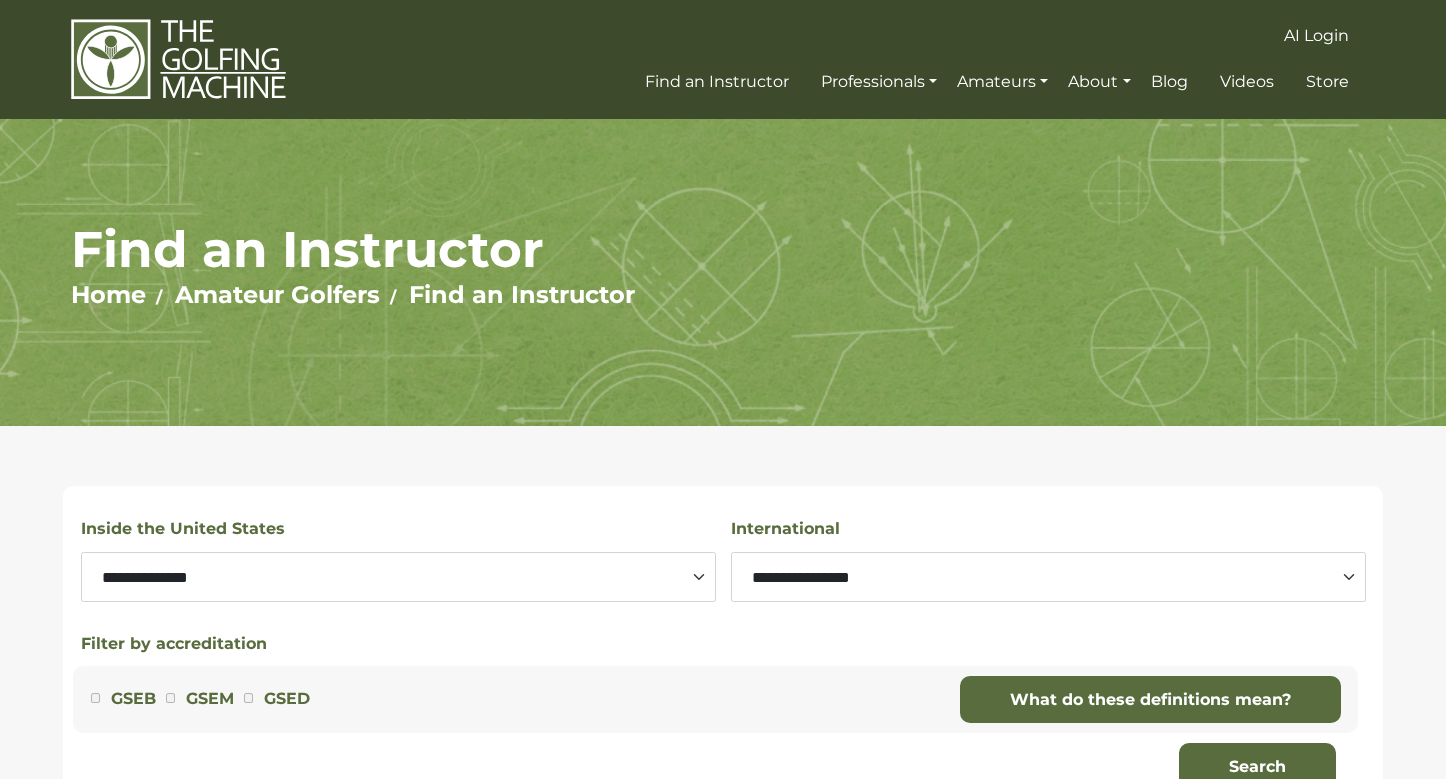 scroll, scrollTop: 0, scrollLeft: 0, axis: both 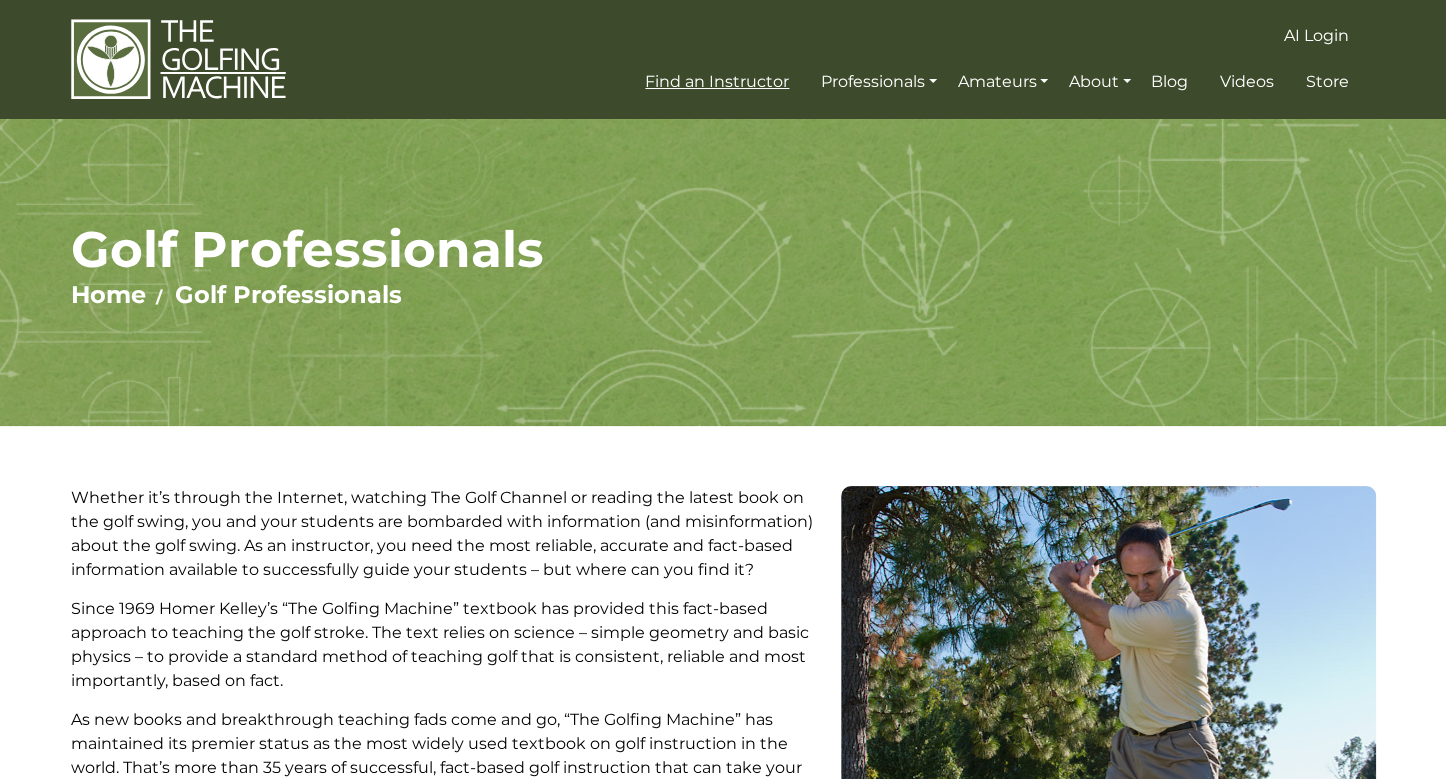 click on "Find an Instructor" at bounding box center (717, 81) 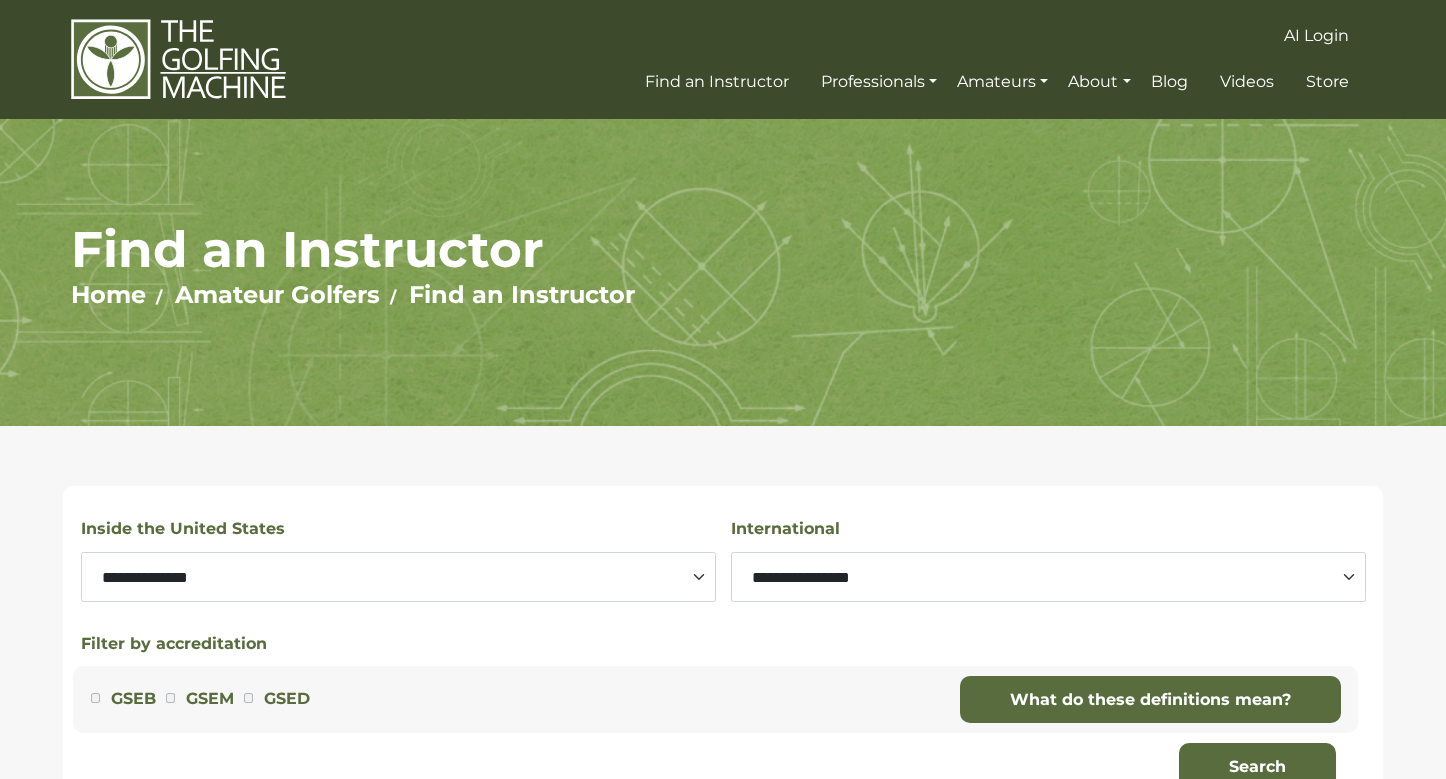 scroll, scrollTop: 0, scrollLeft: 0, axis: both 